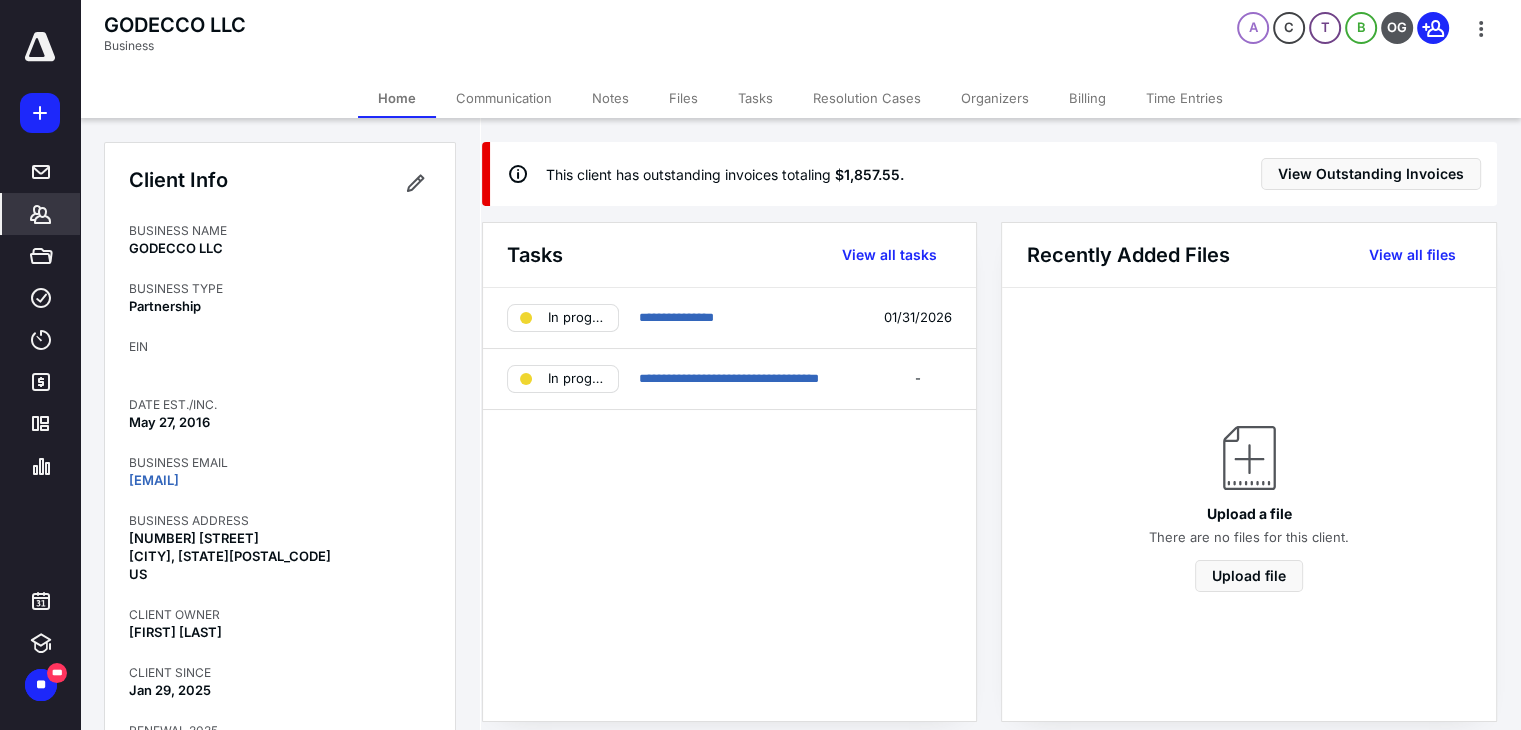 scroll, scrollTop: 0, scrollLeft: 0, axis: both 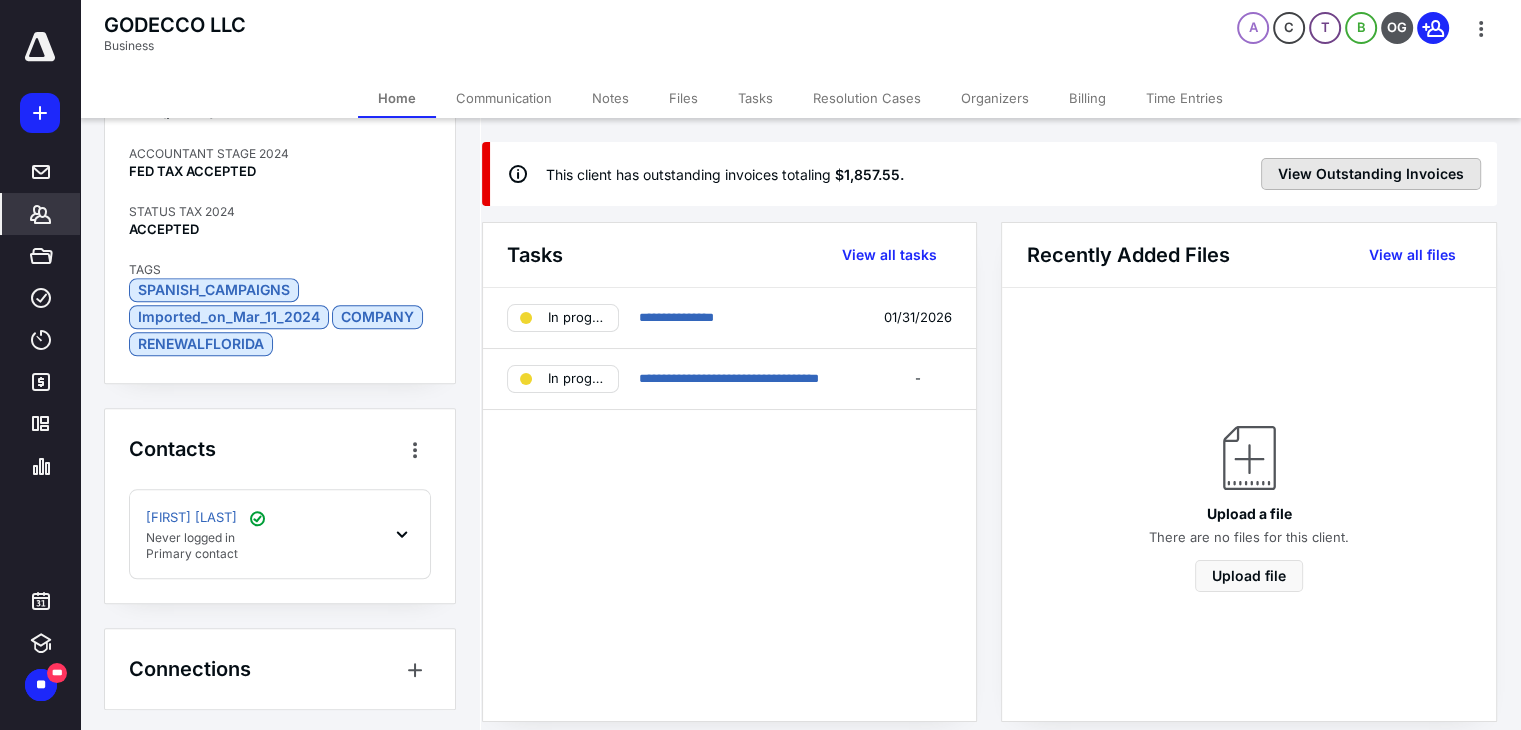 click on "View Outstanding Invoices" at bounding box center (1371, 174) 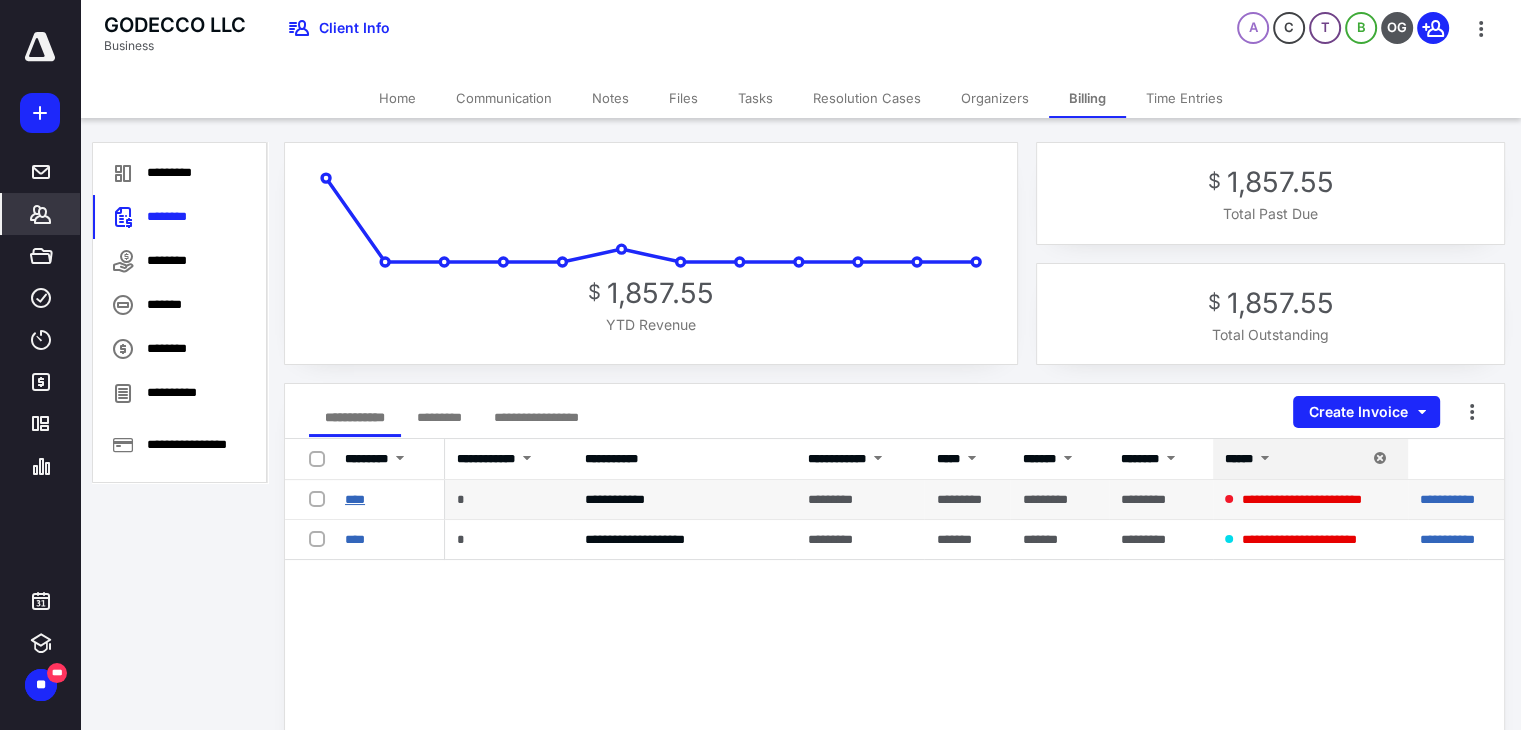 click on "****" at bounding box center (355, 499) 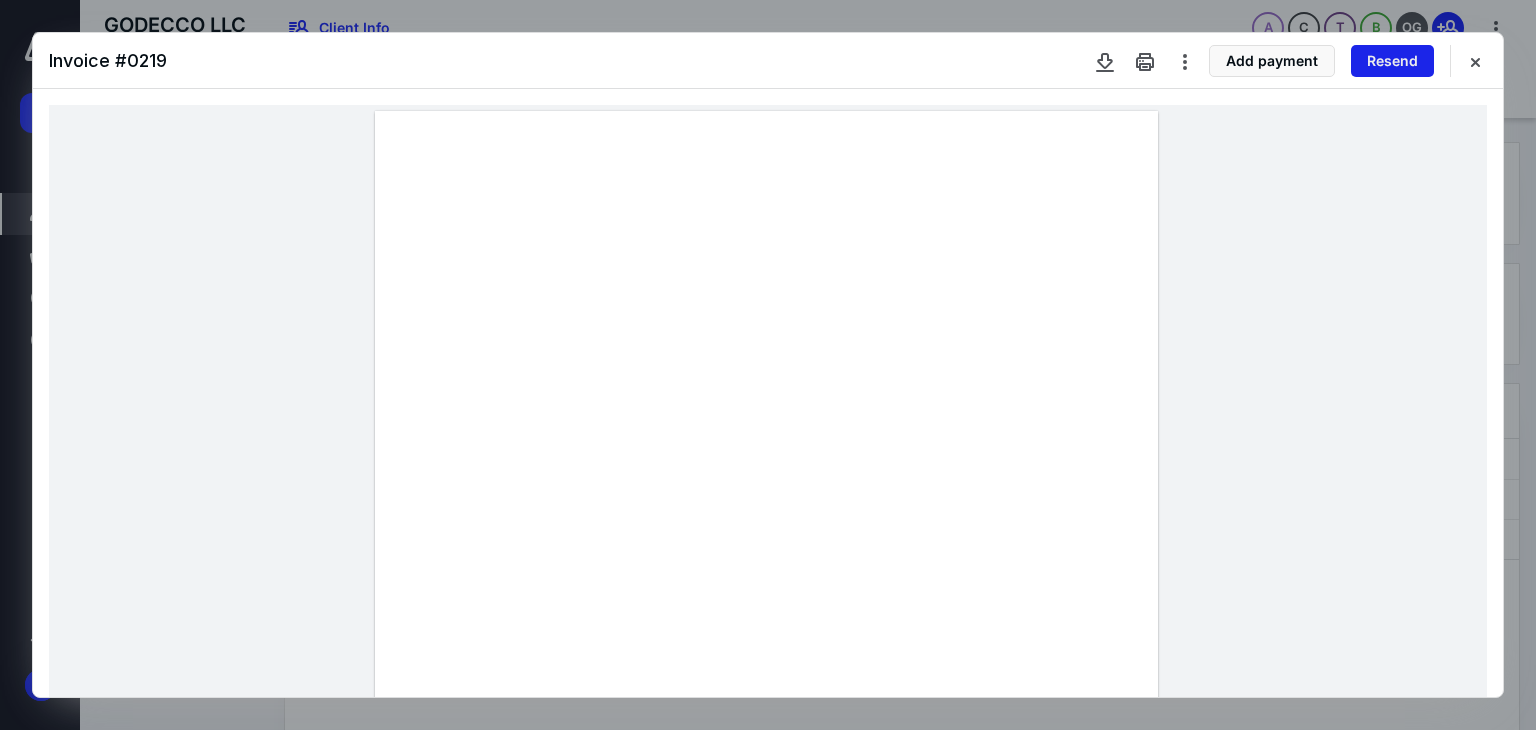 click on "Resend" at bounding box center (1392, 61) 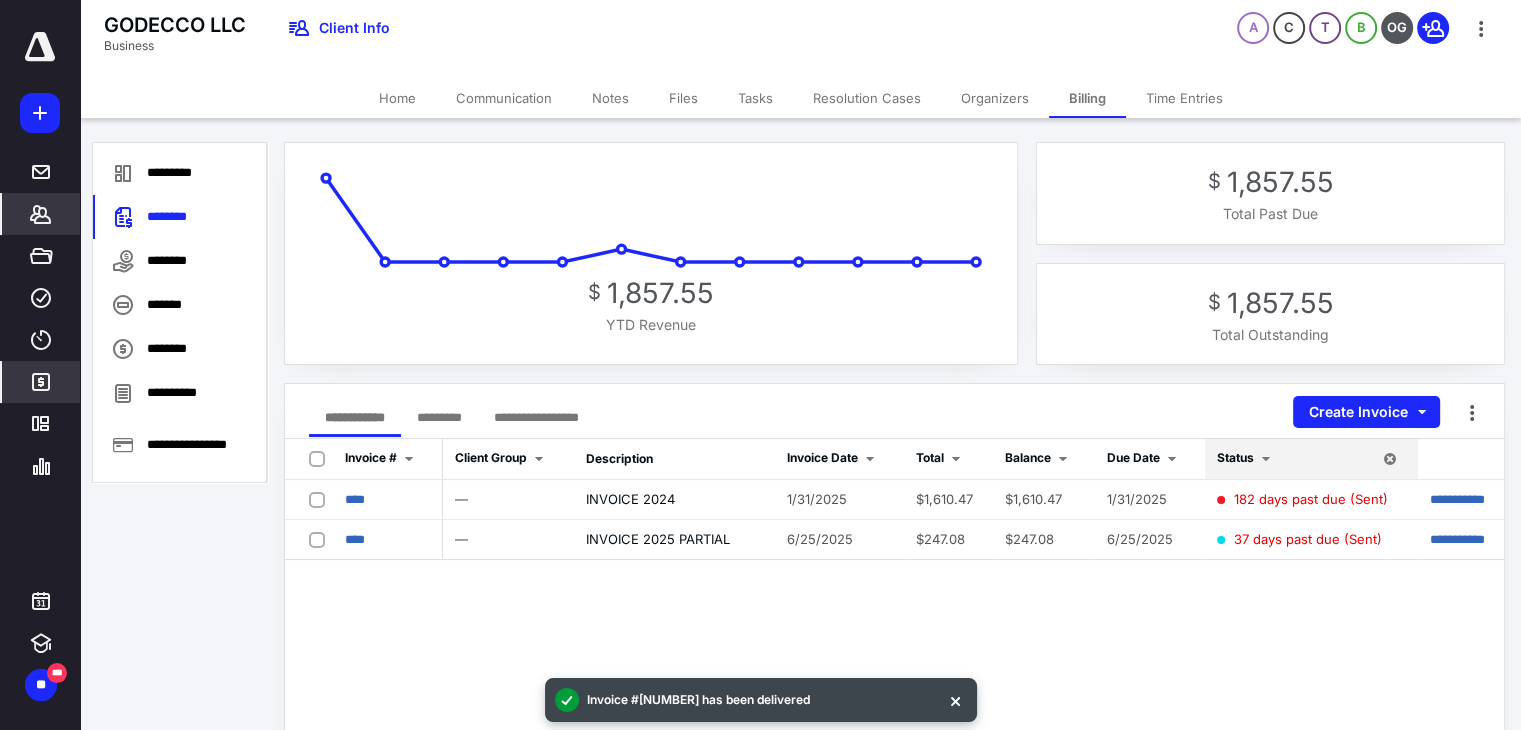 click 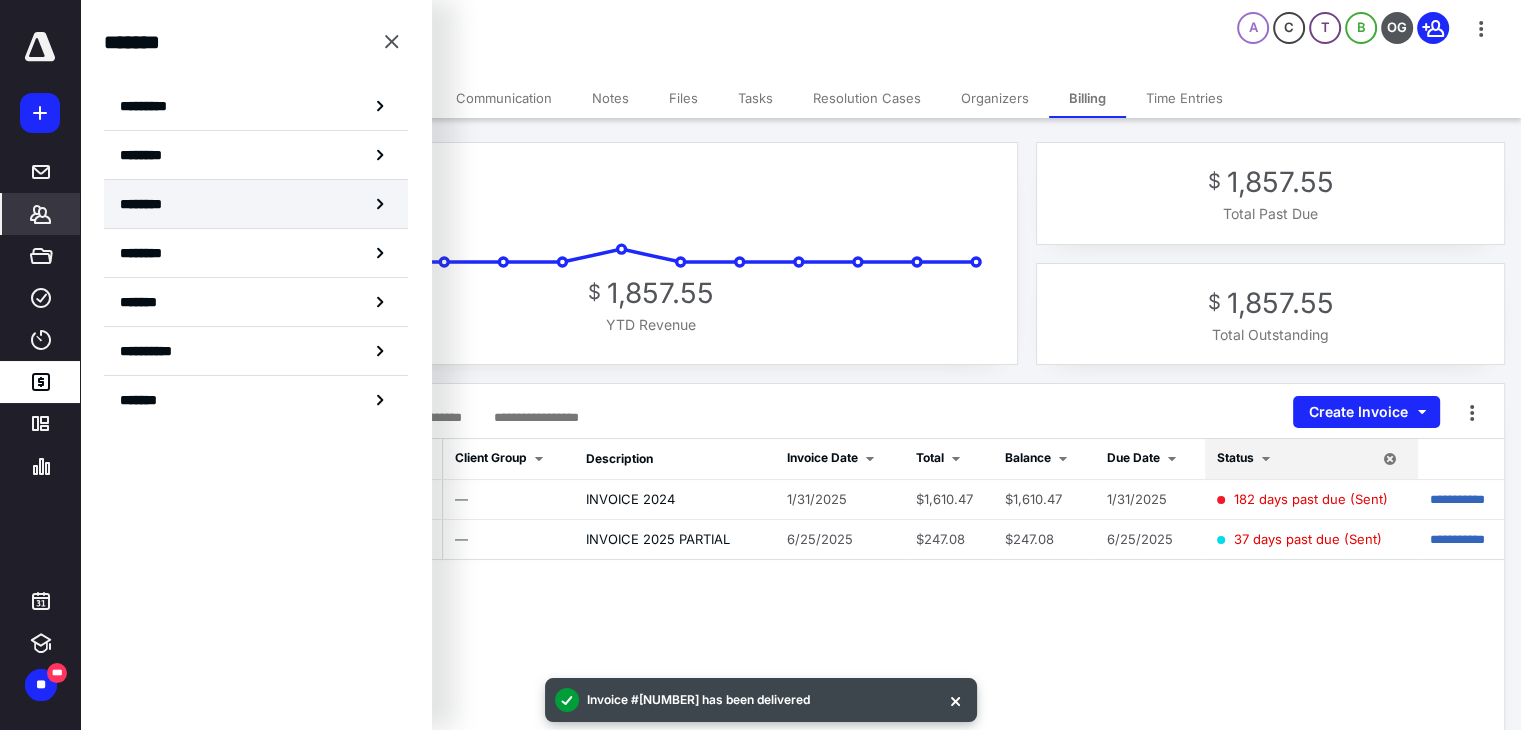 click on "********" at bounding box center (153, 204) 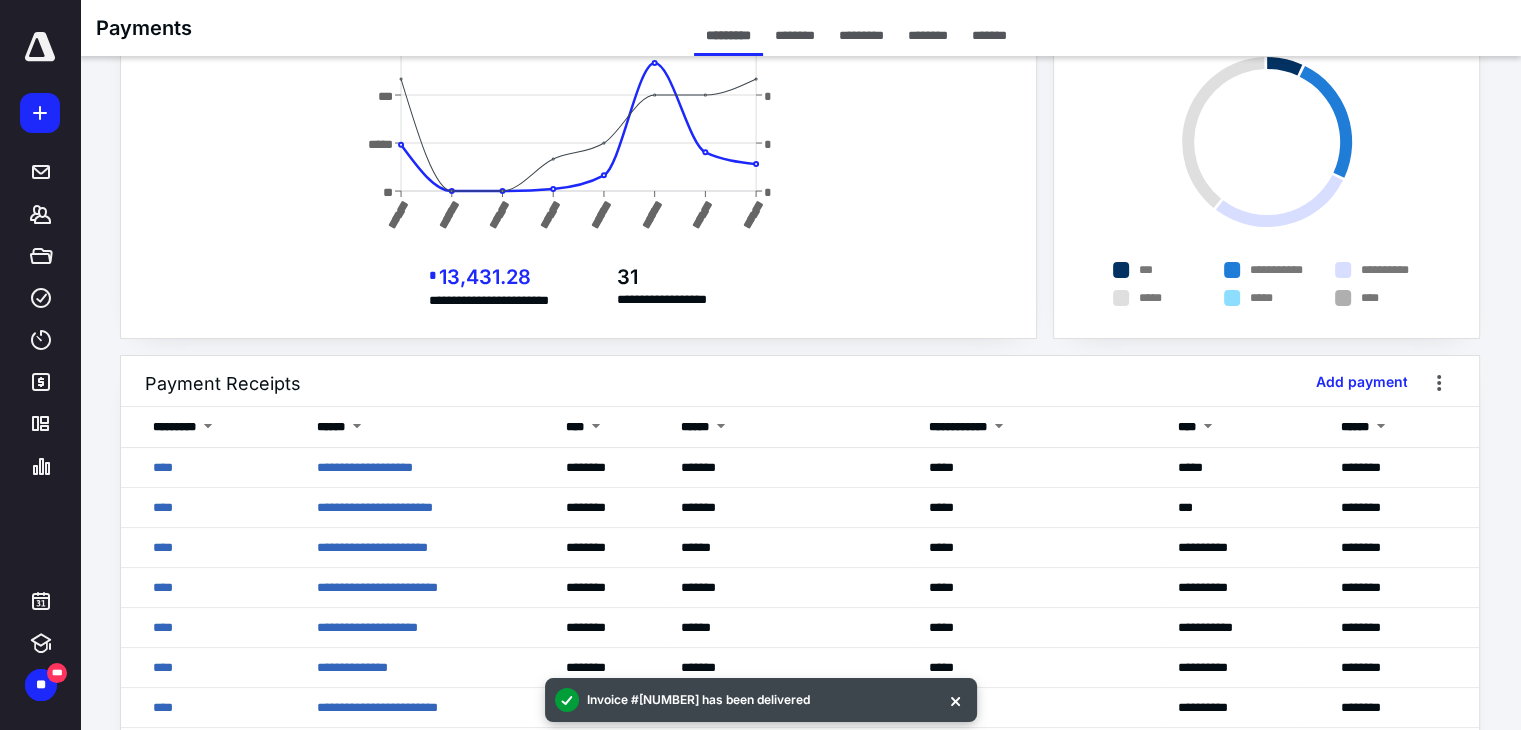 scroll, scrollTop: 200, scrollLeft: 0, axis: vertical 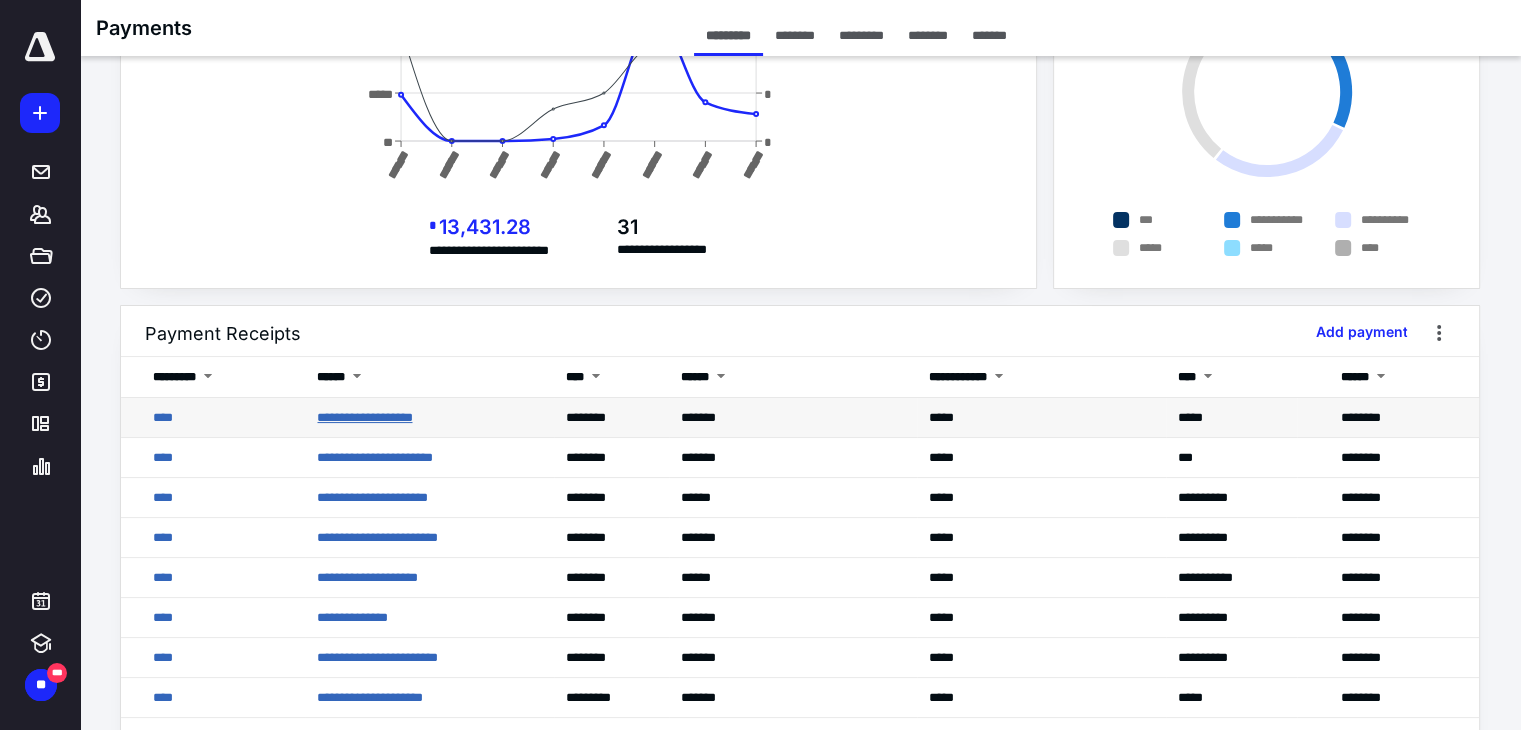click on "**********" at bounding box center (364, 417) 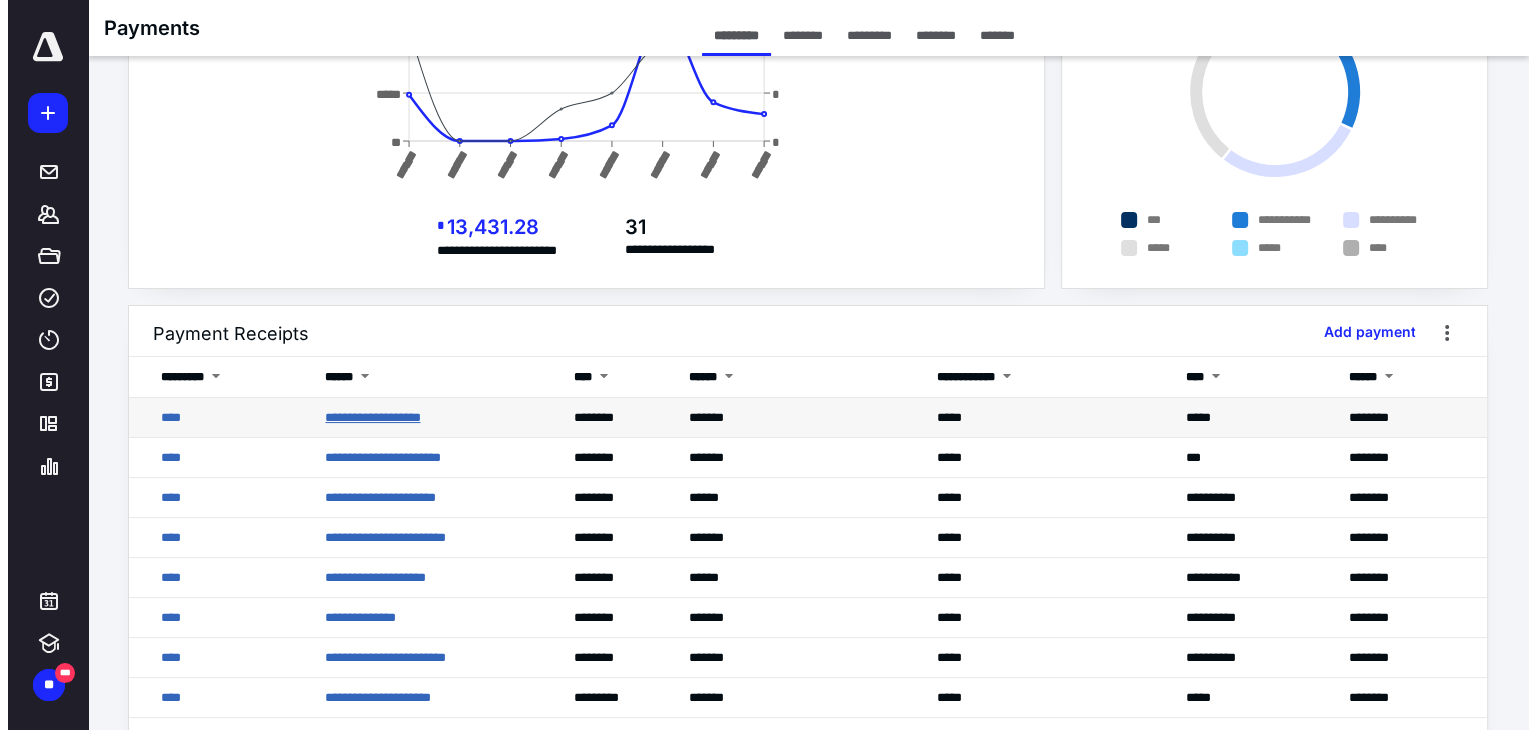 scroll, scrollTop: 0, scrollLeft: 0, axis: both 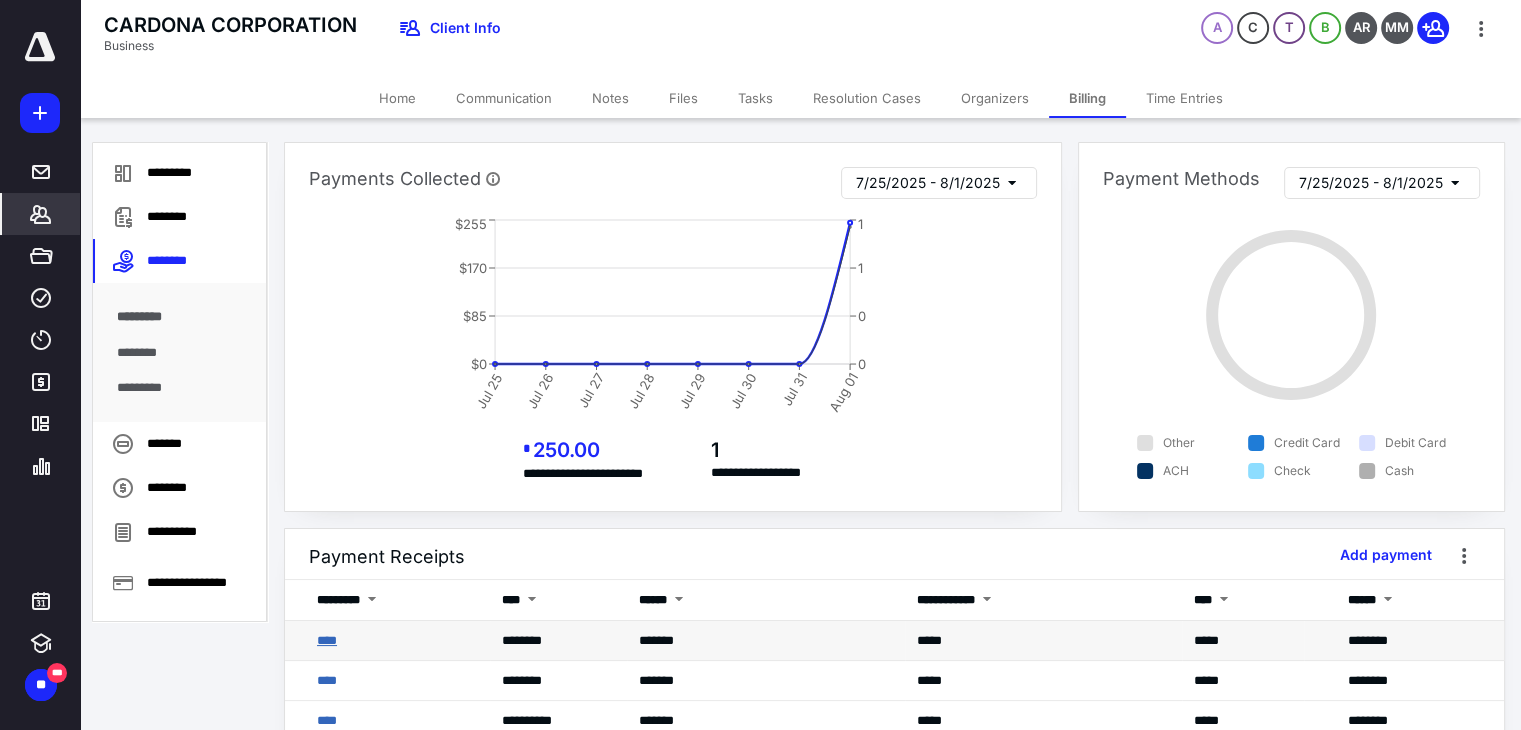 click on "****" at bounding box center [327, 640] 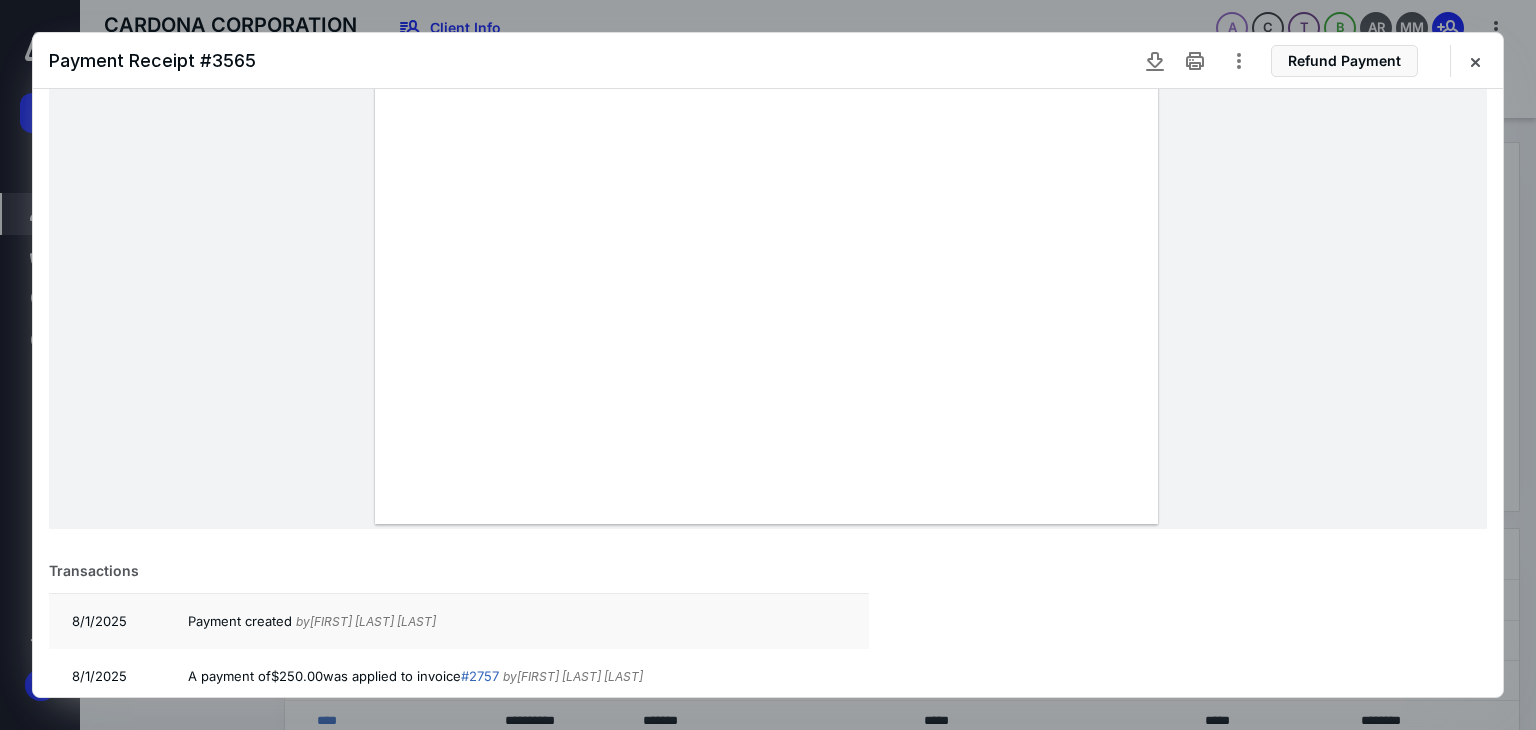 scroll, scrollTop: 623, scrollLeft: 0, axis: vertical 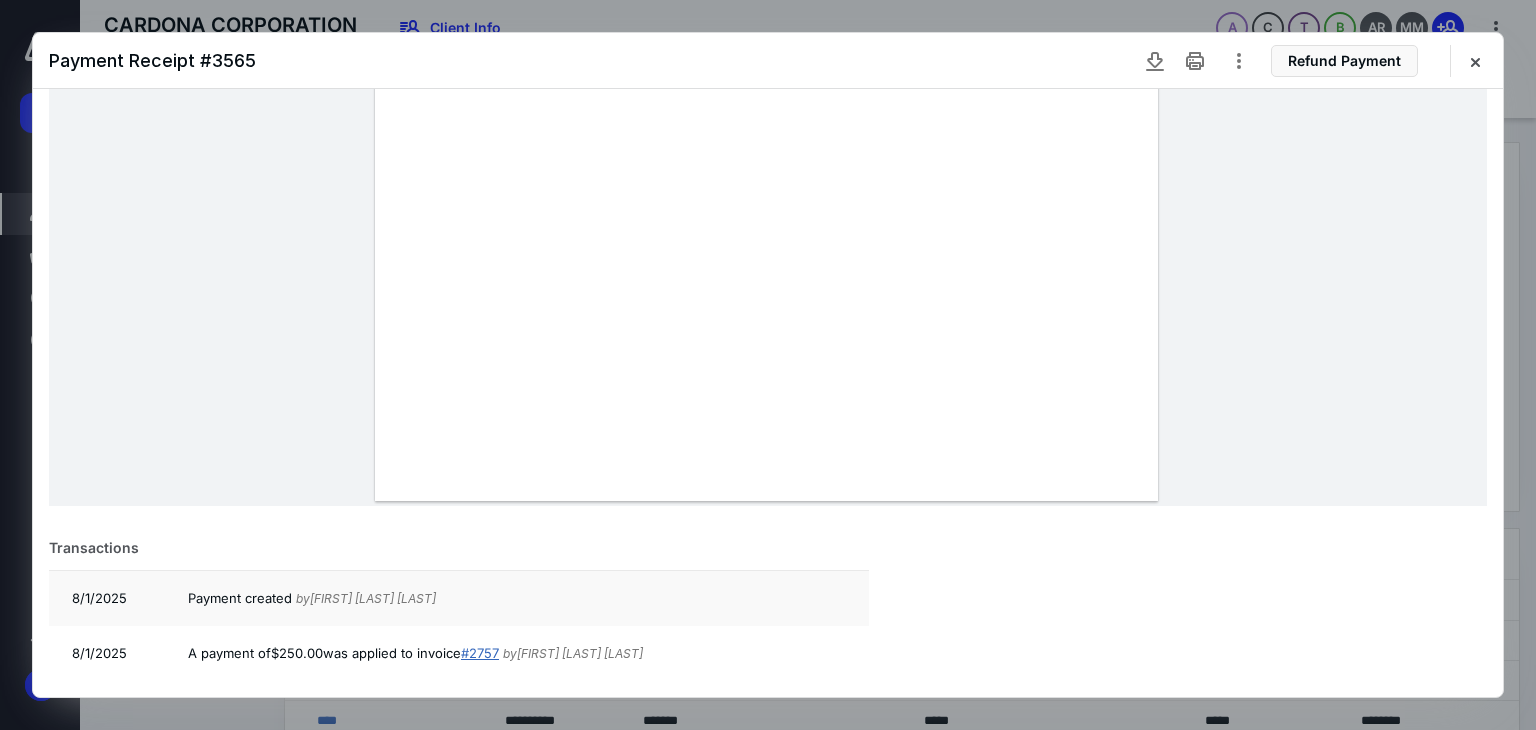 click on "# 2757" at bounding box center (480, 653) 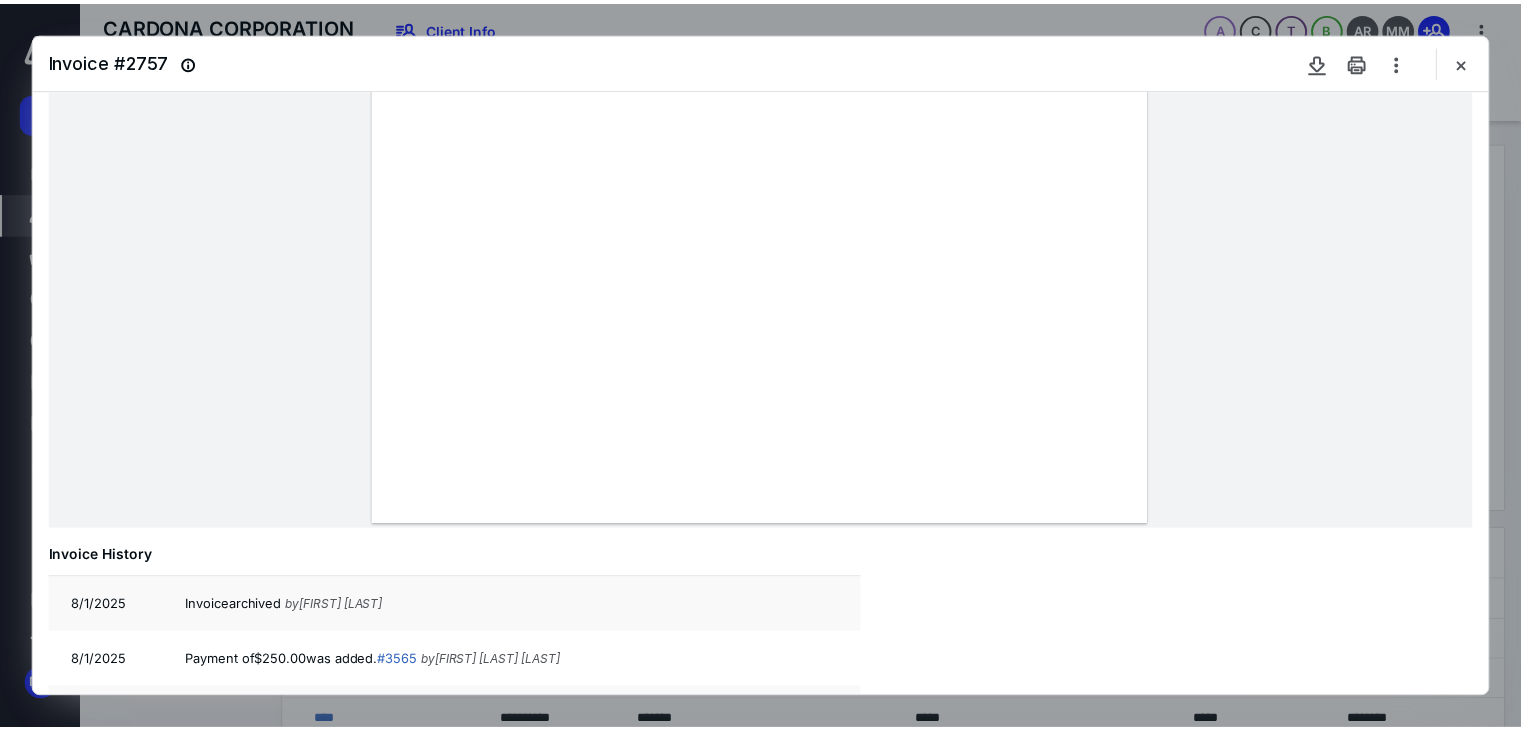 scroll, scrollTop: 661, scrollLeft: 0, axis: vertical 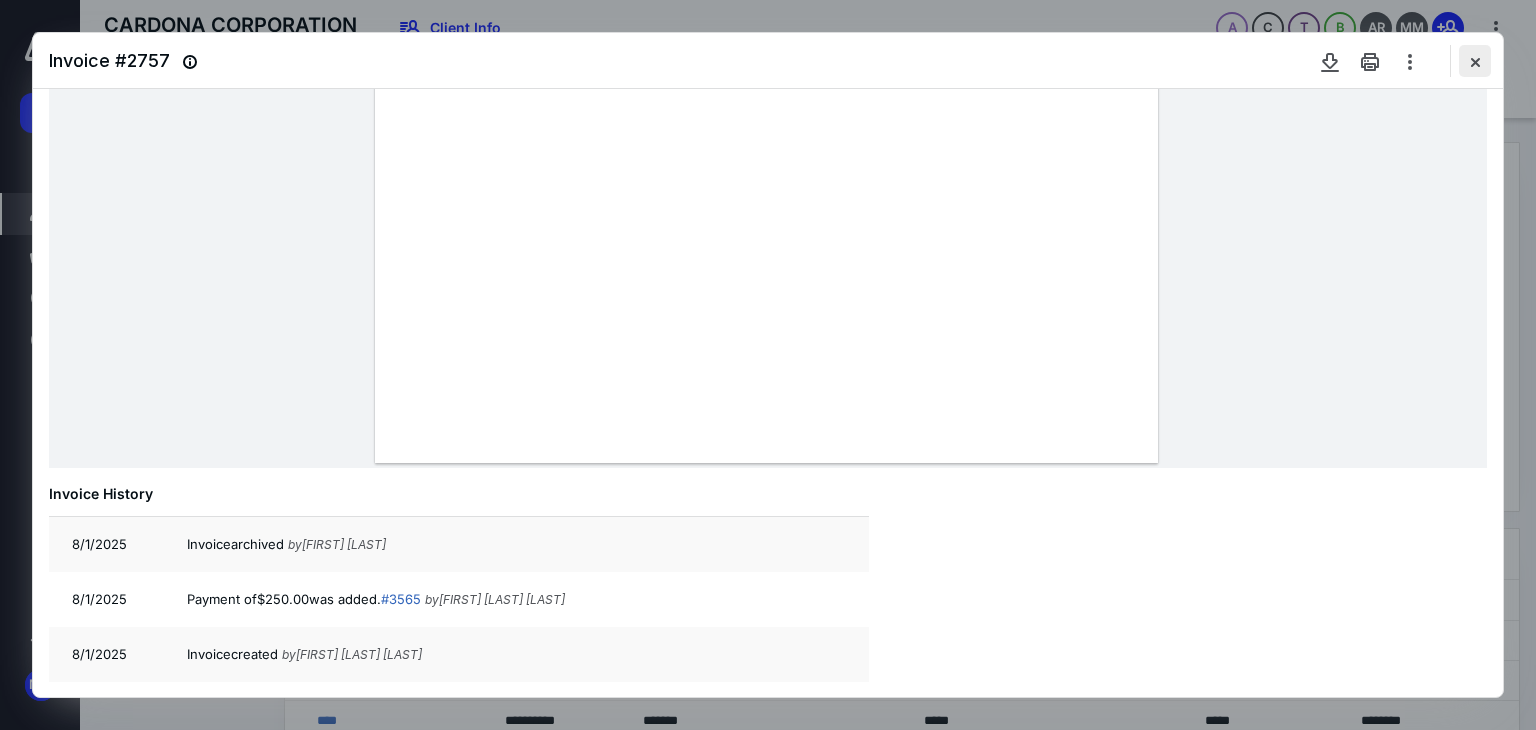 click at bounding box center [1475, 61] 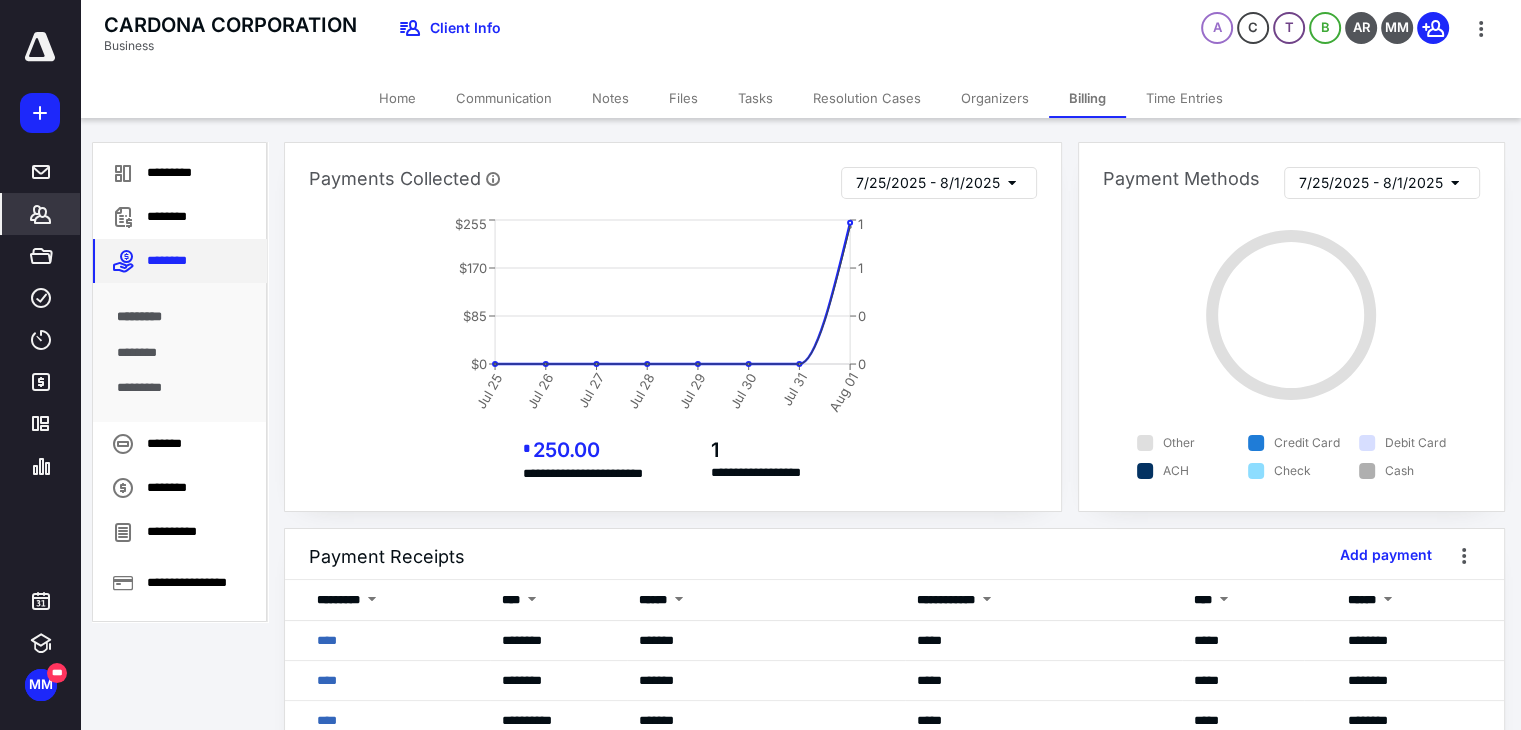 click on "********" at bounding box center [180, 261] 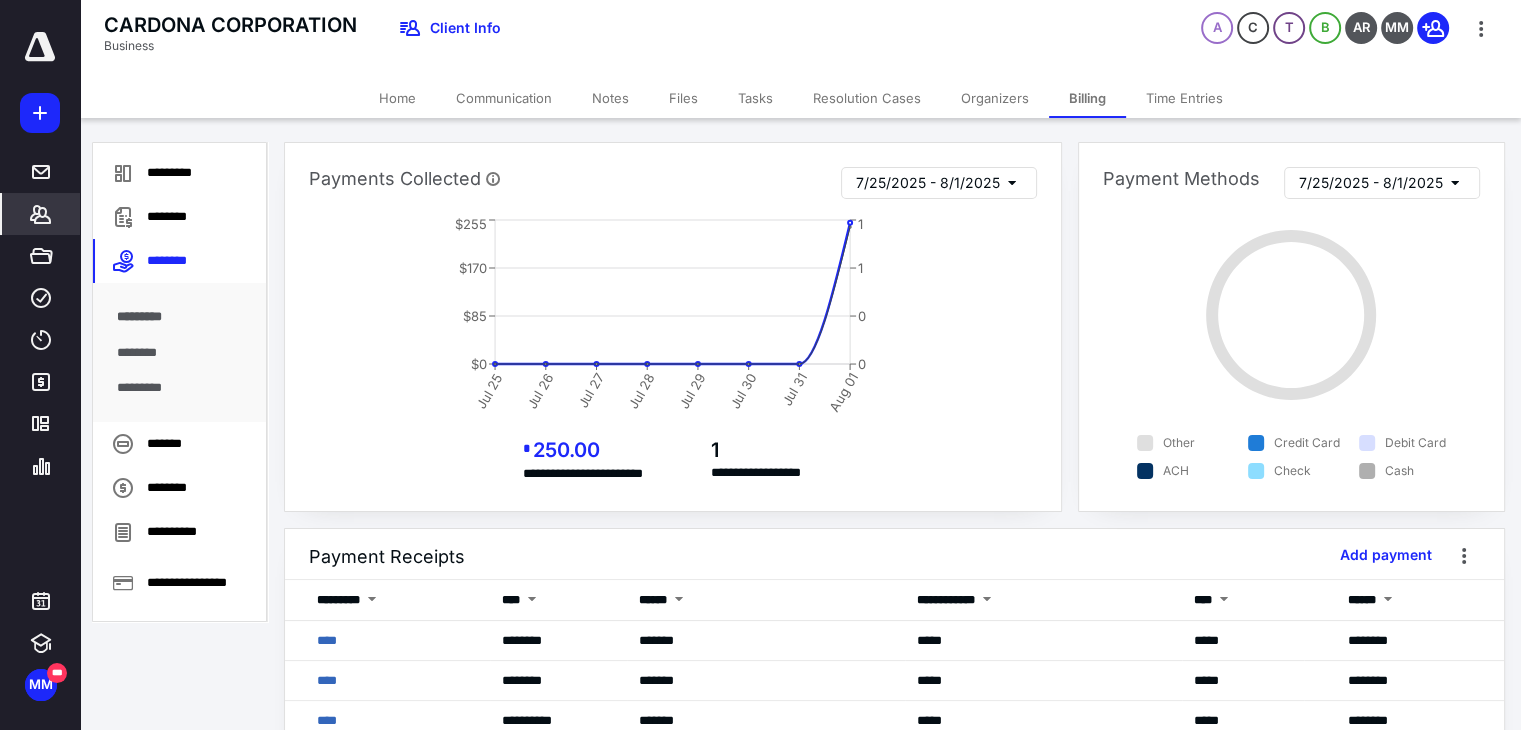 click on "7/25/2025 - 8/1/2025" at bounding box center [928, 183] 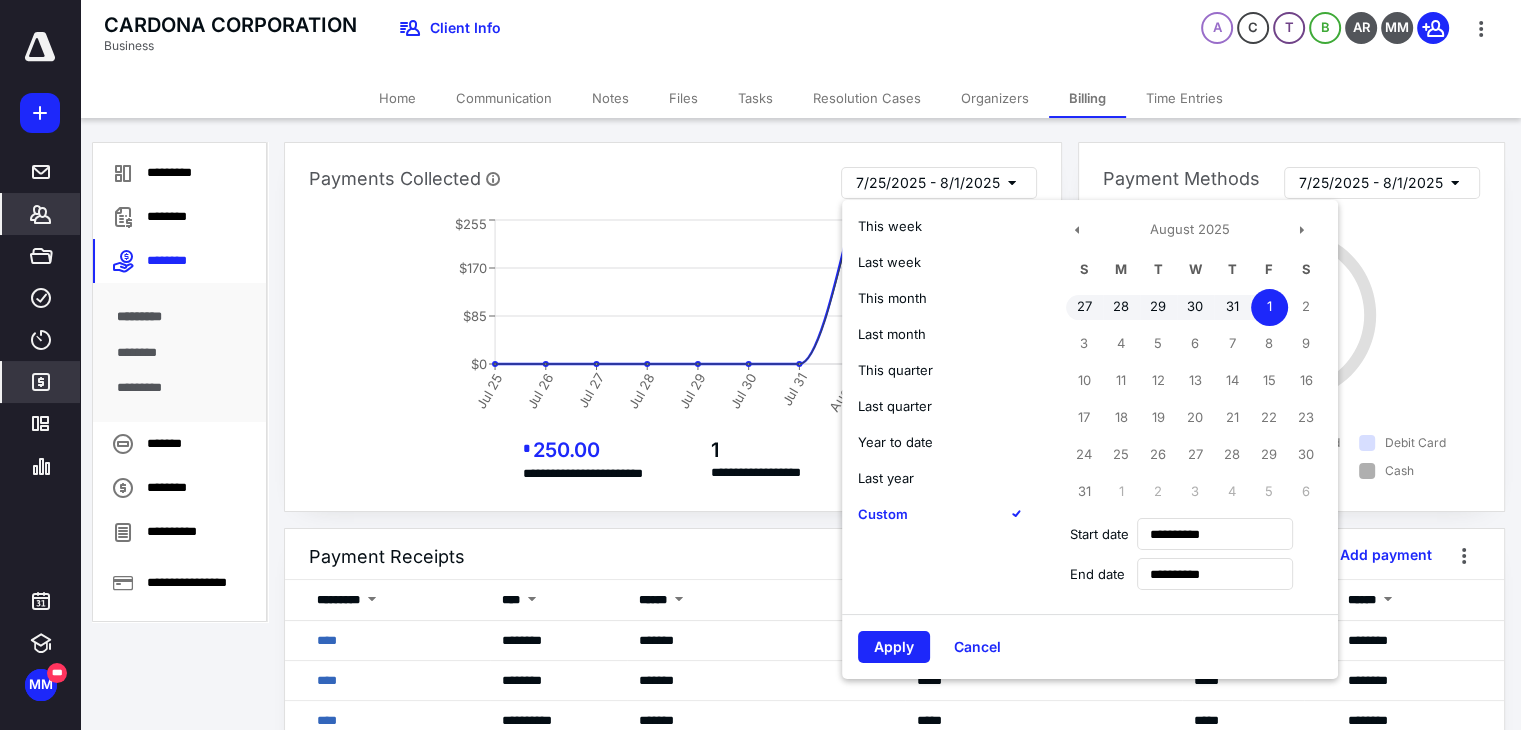 click 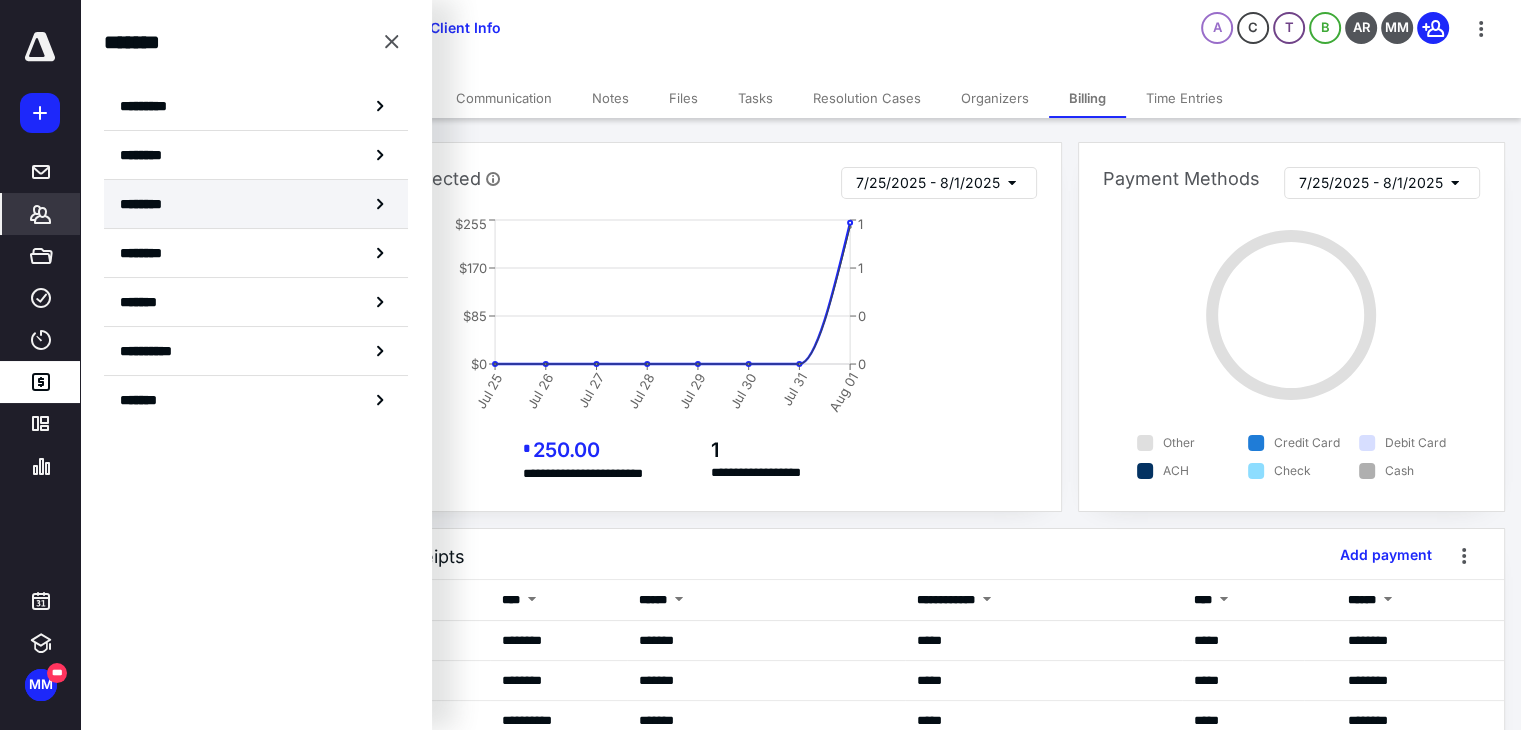 click on "********" at bounding box center (153, 204) 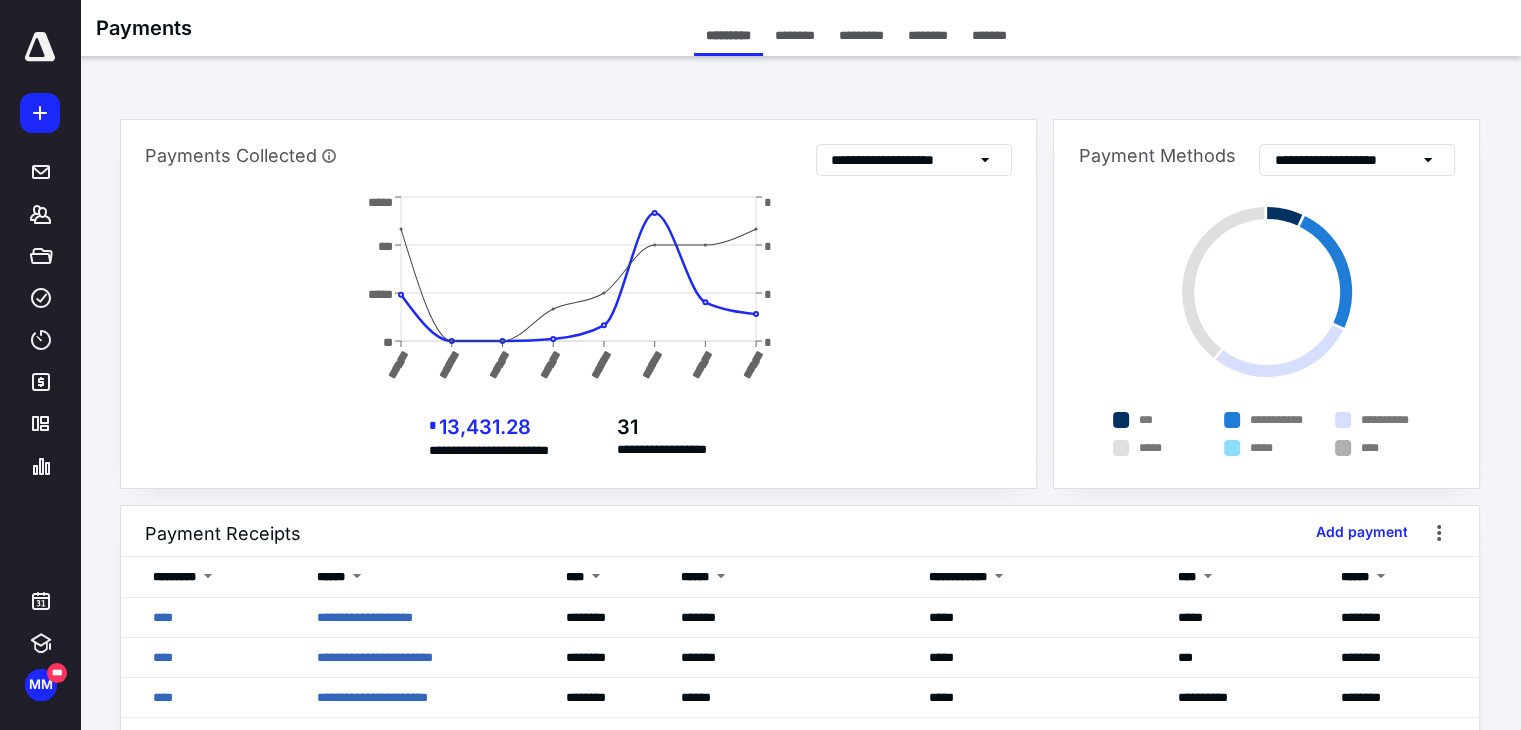 click on "**********" at bounding box center [902, 160] 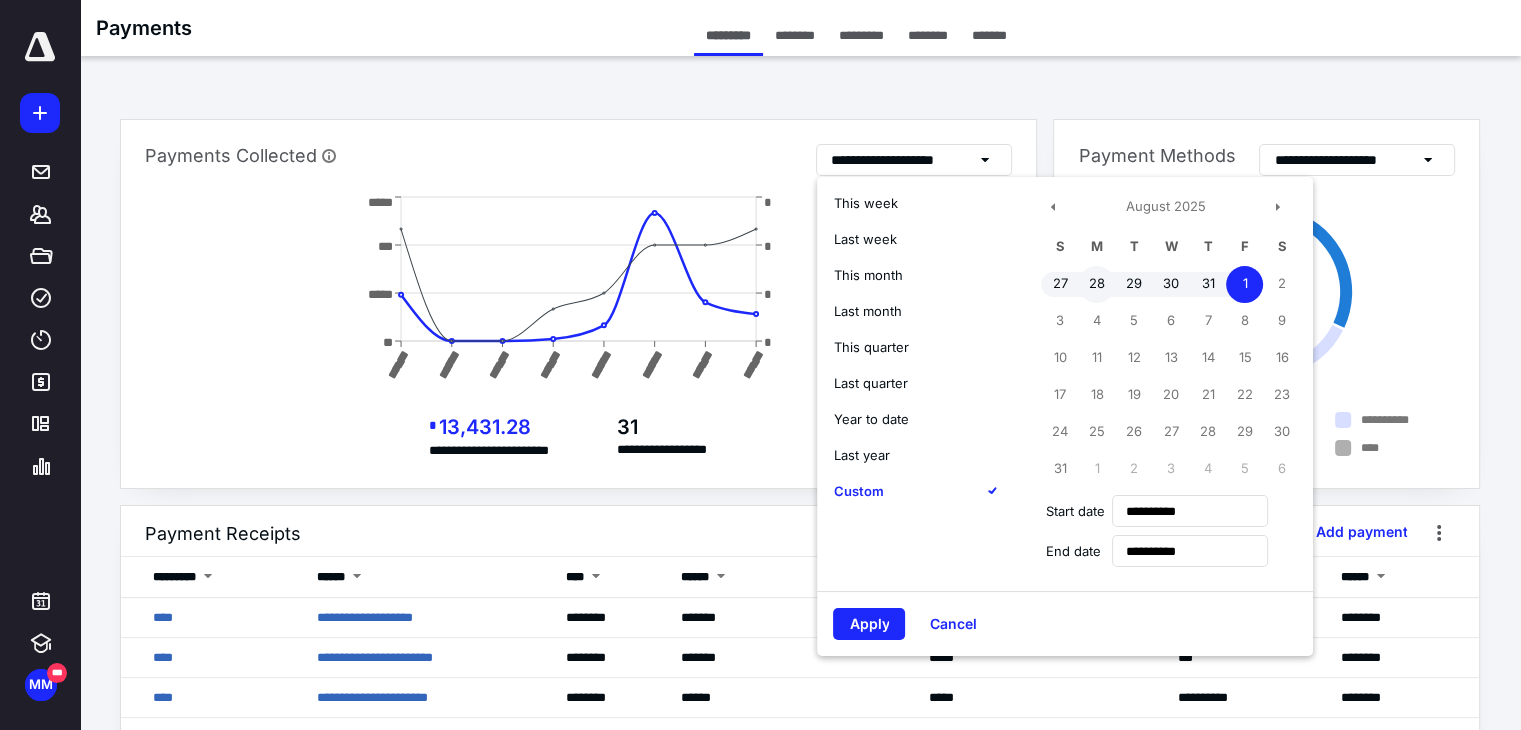 click on "28" at bounding box center [1096, 284] 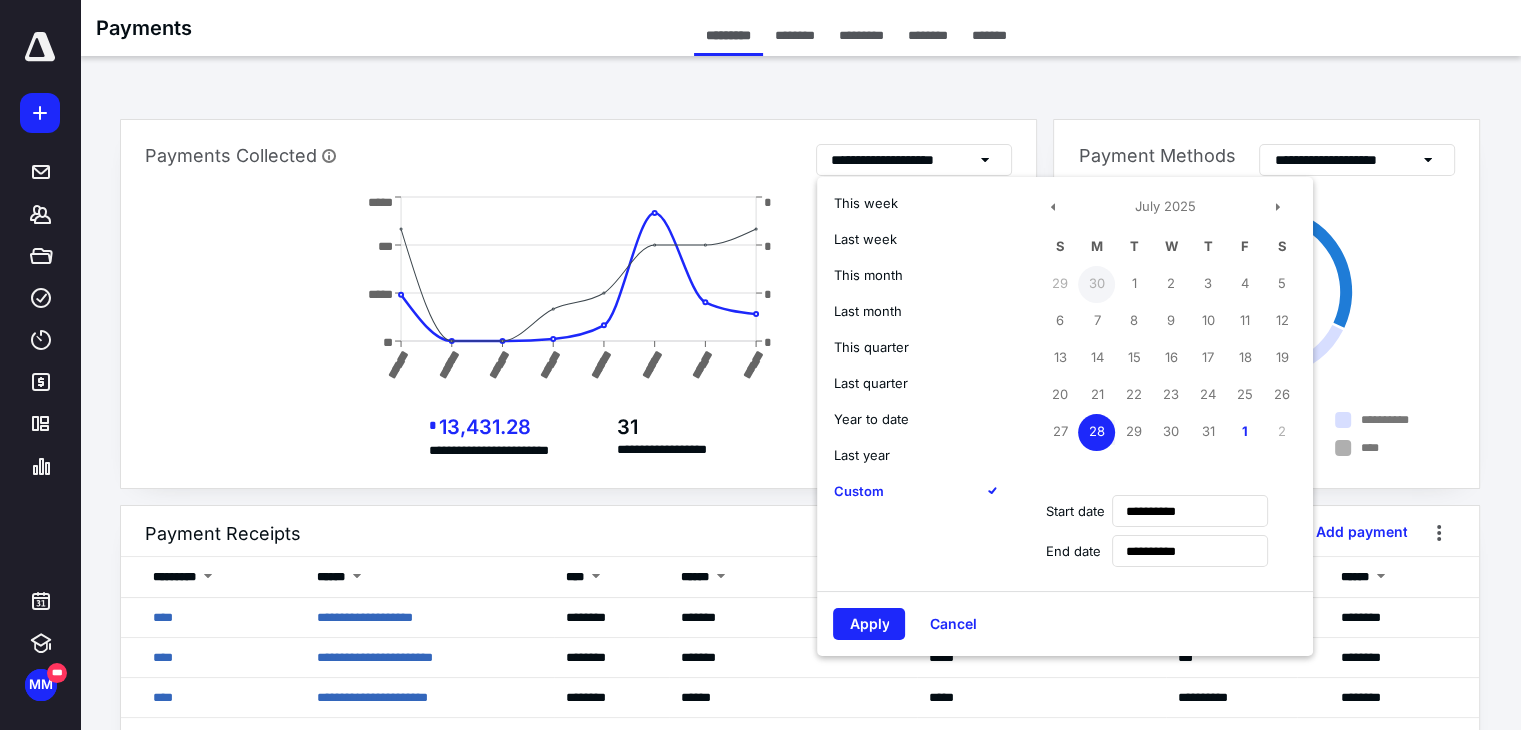 type on "**********" 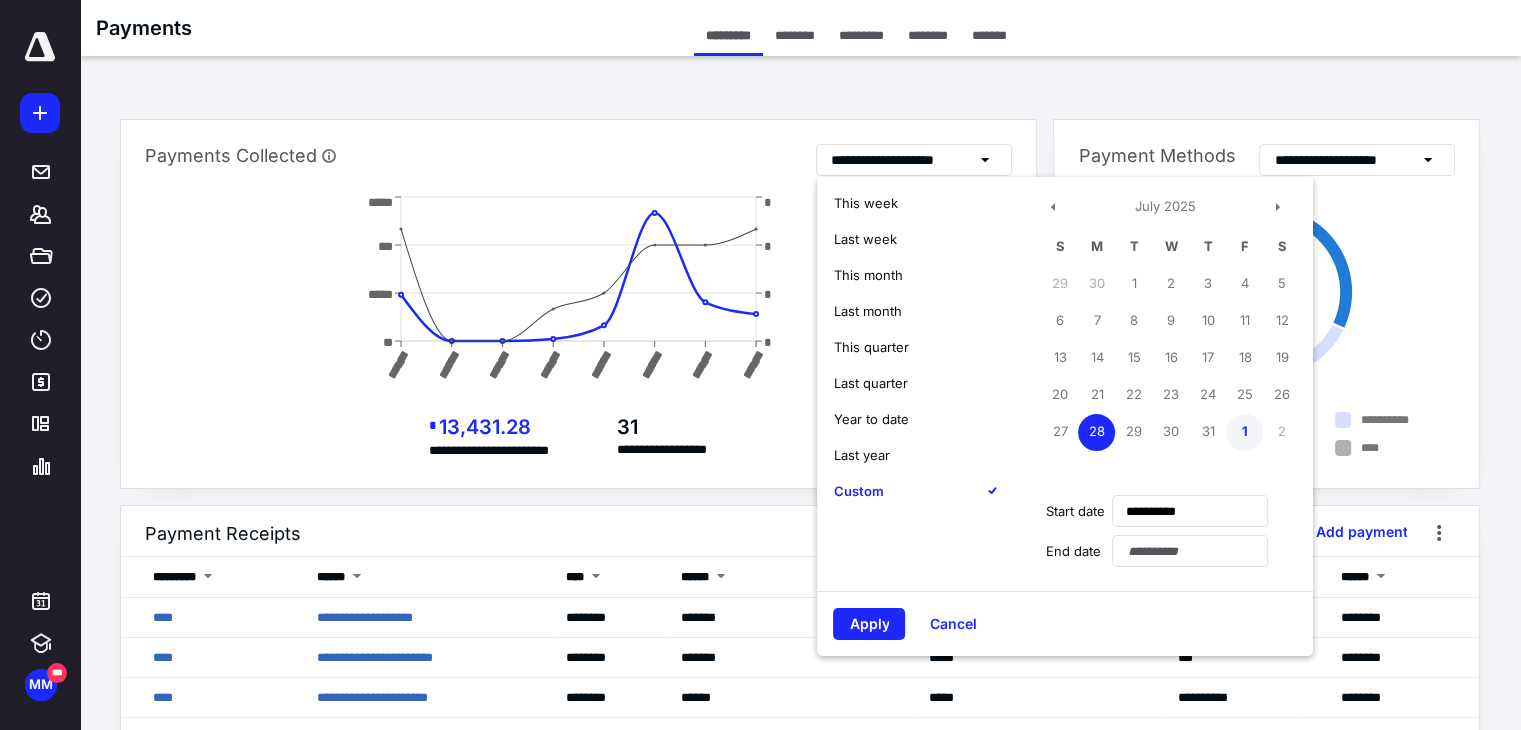 click on "1" at bounding box center [1244, 432] 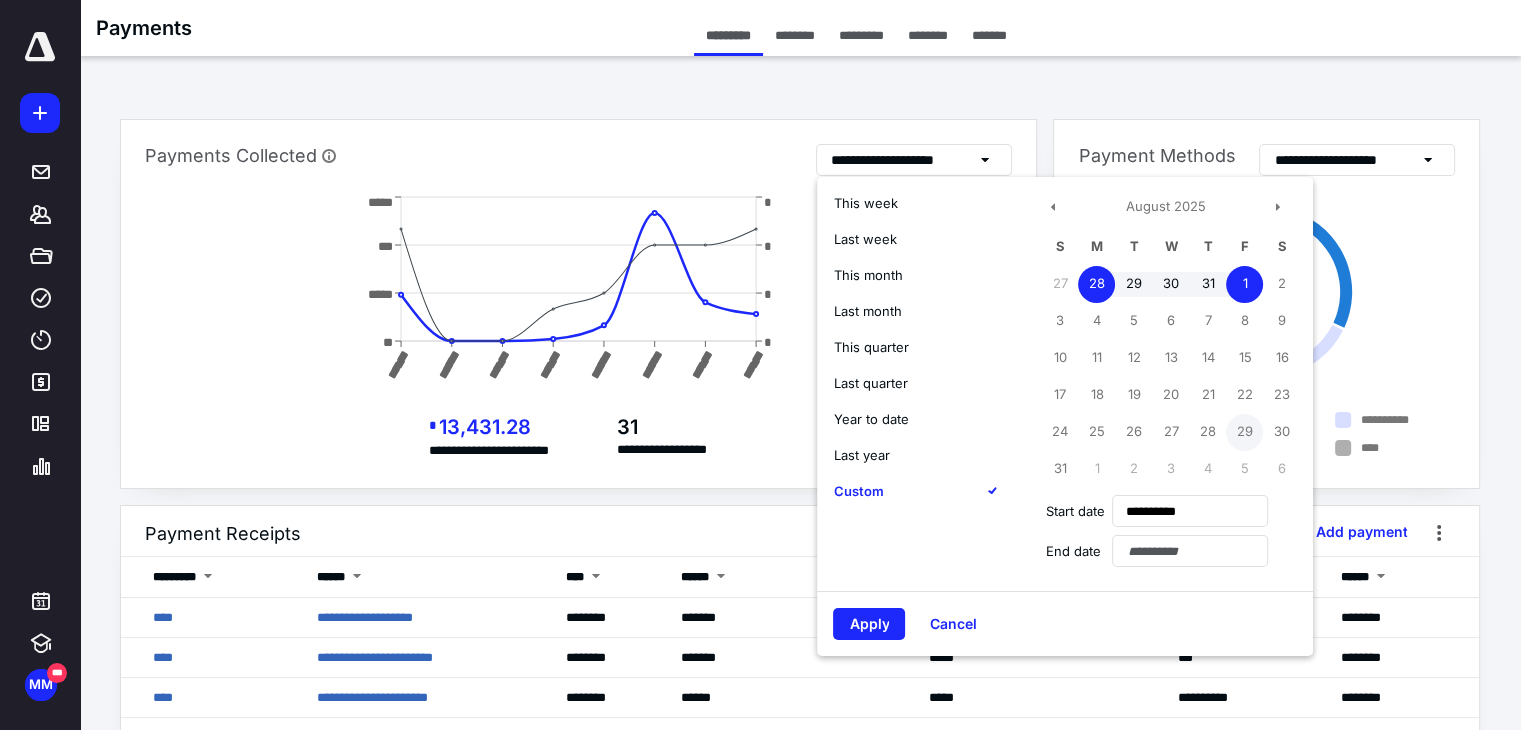 type on "**********" 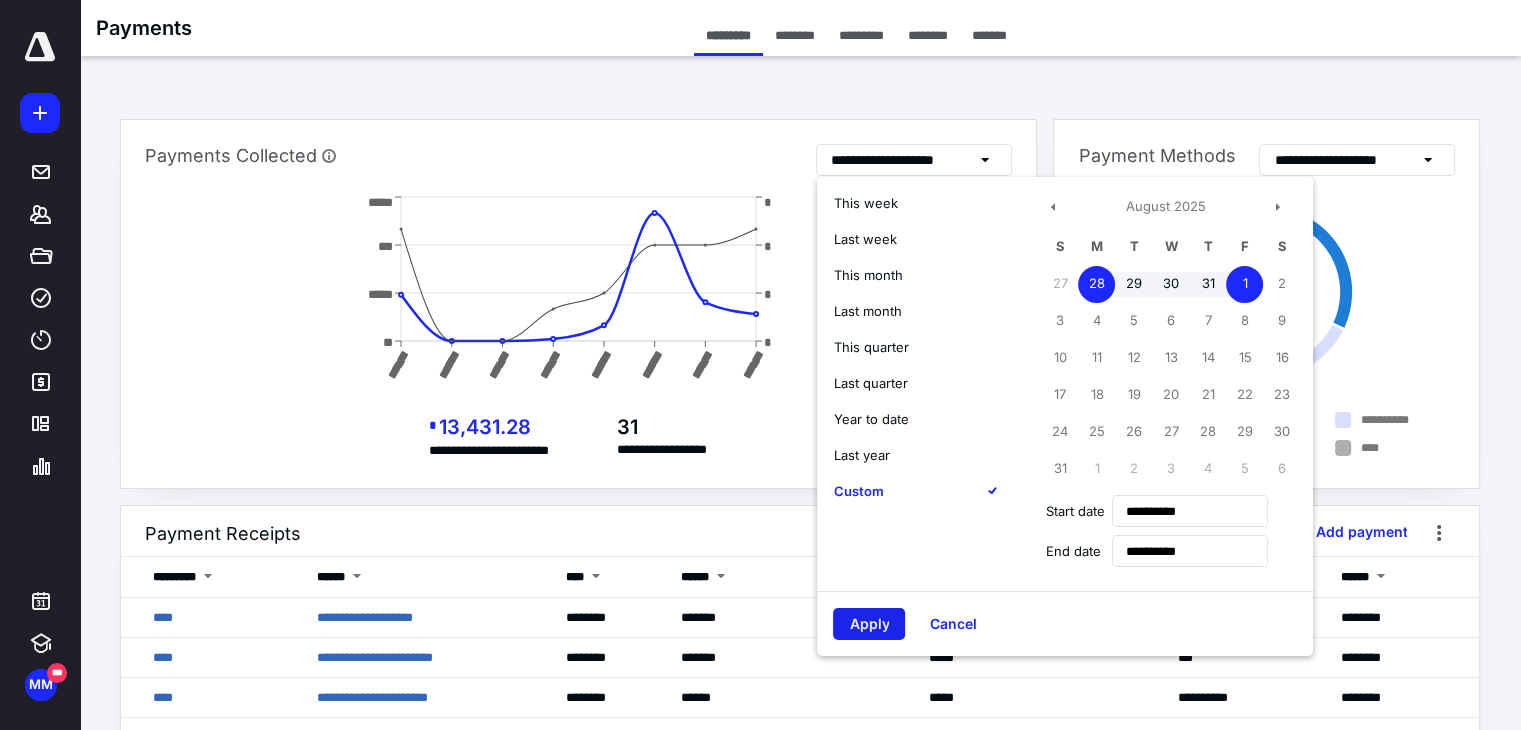 click on "Apply" at bounding box center (869, 624) 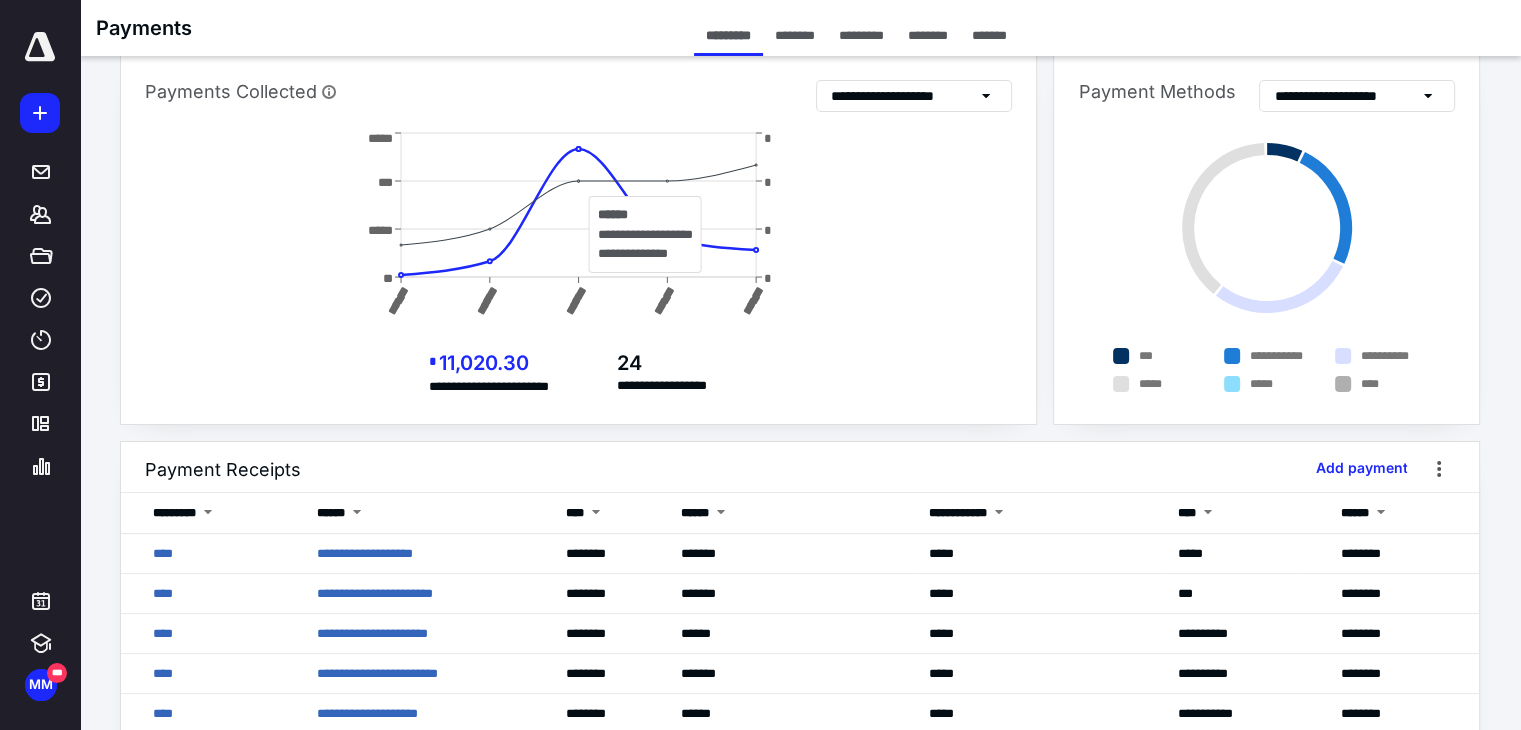 scroll, scrollTop: 0, scrollLeft: 0, axis: both 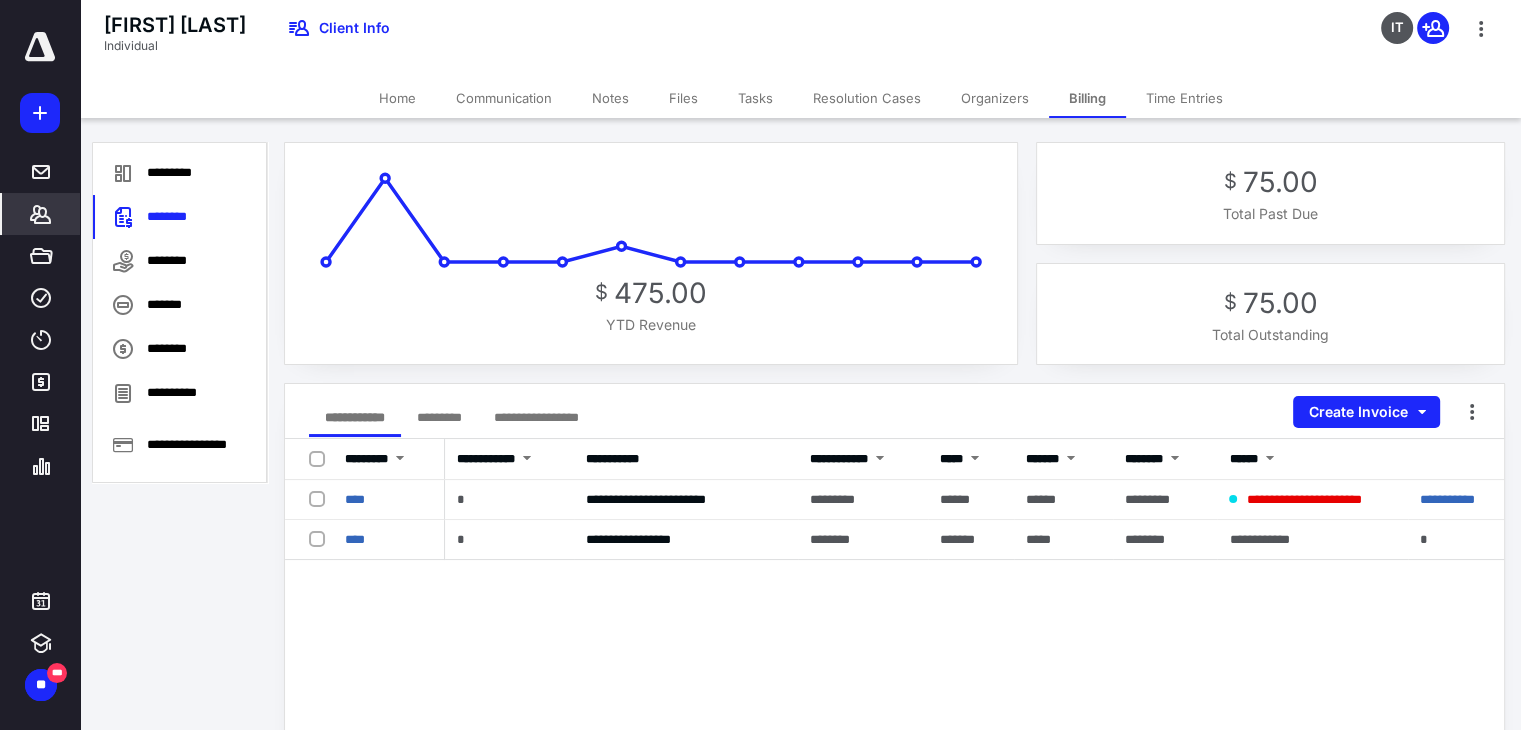 click on "Notes" at bounding box center [610, 98] 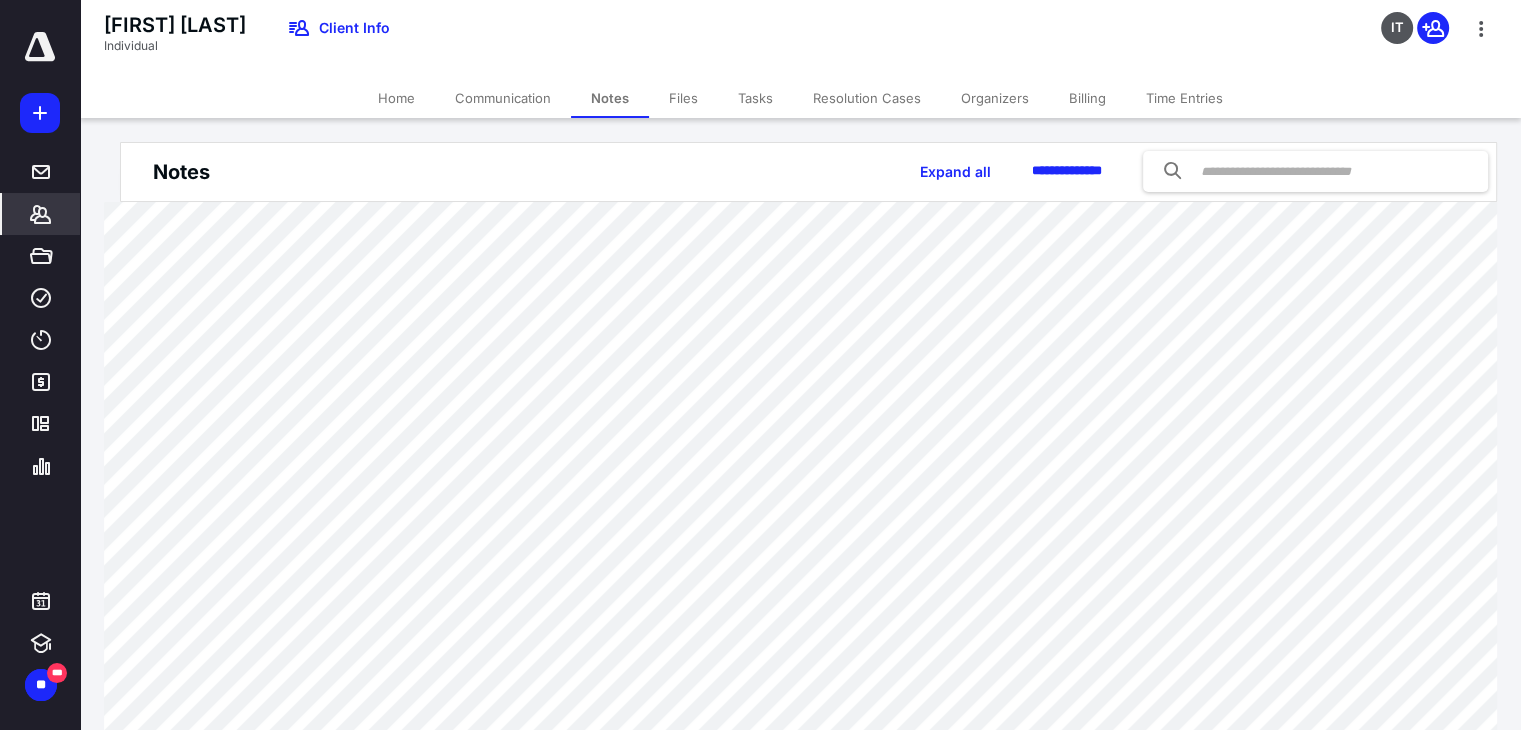 click on "Billing" at bounding box center (1087, 98) 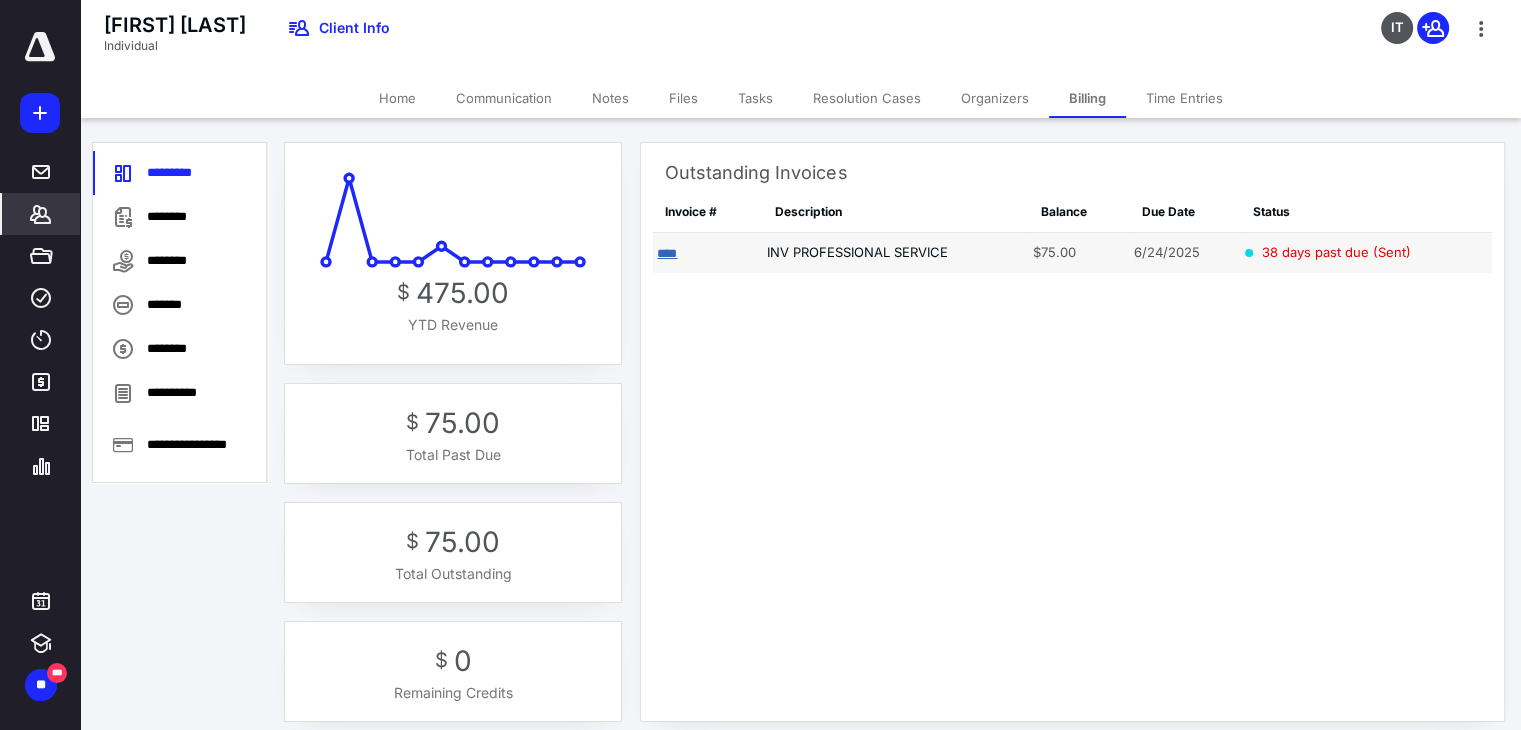 click on "****" at bounding box center [667, 253] 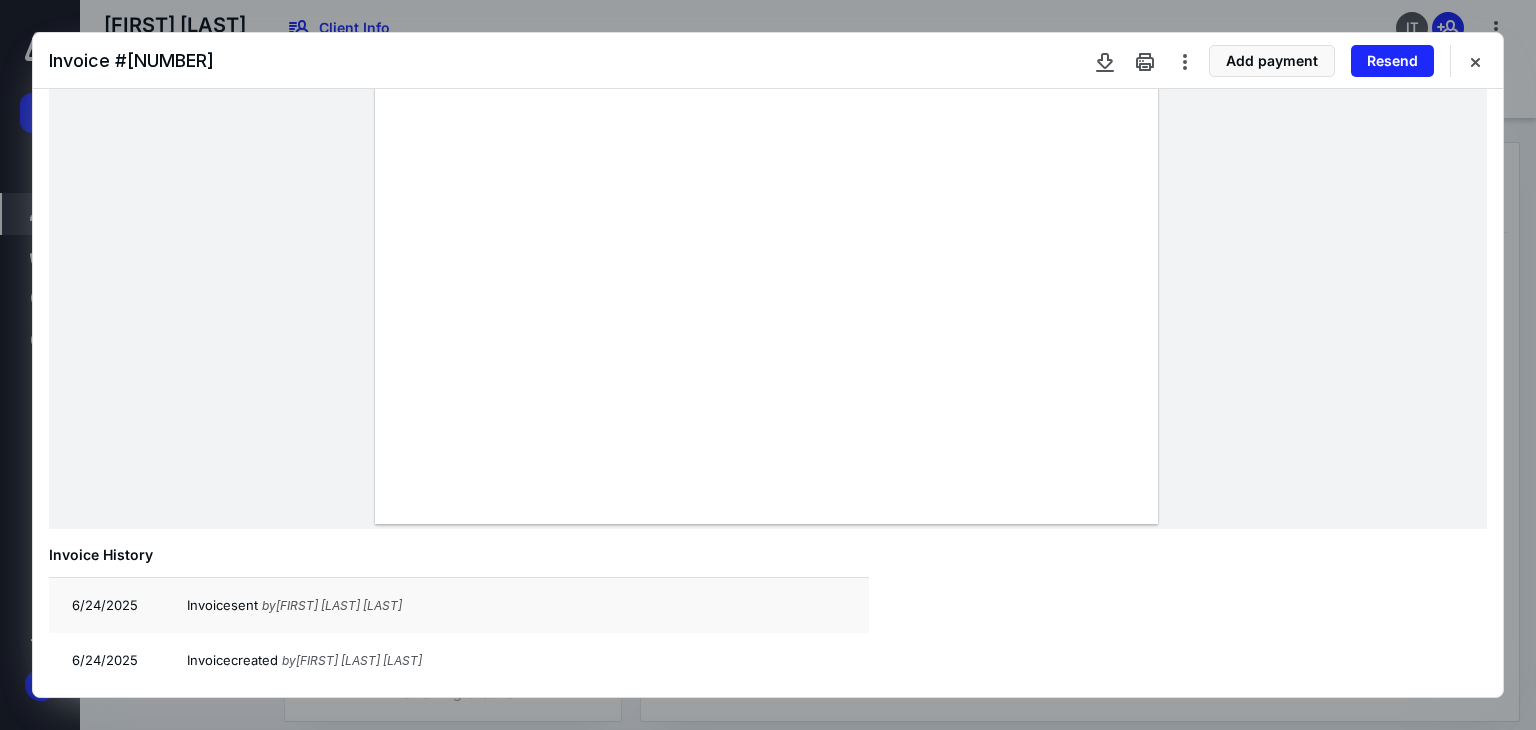 scroll, scrollTop: 607, scrollLeft: 0, axis: vertical 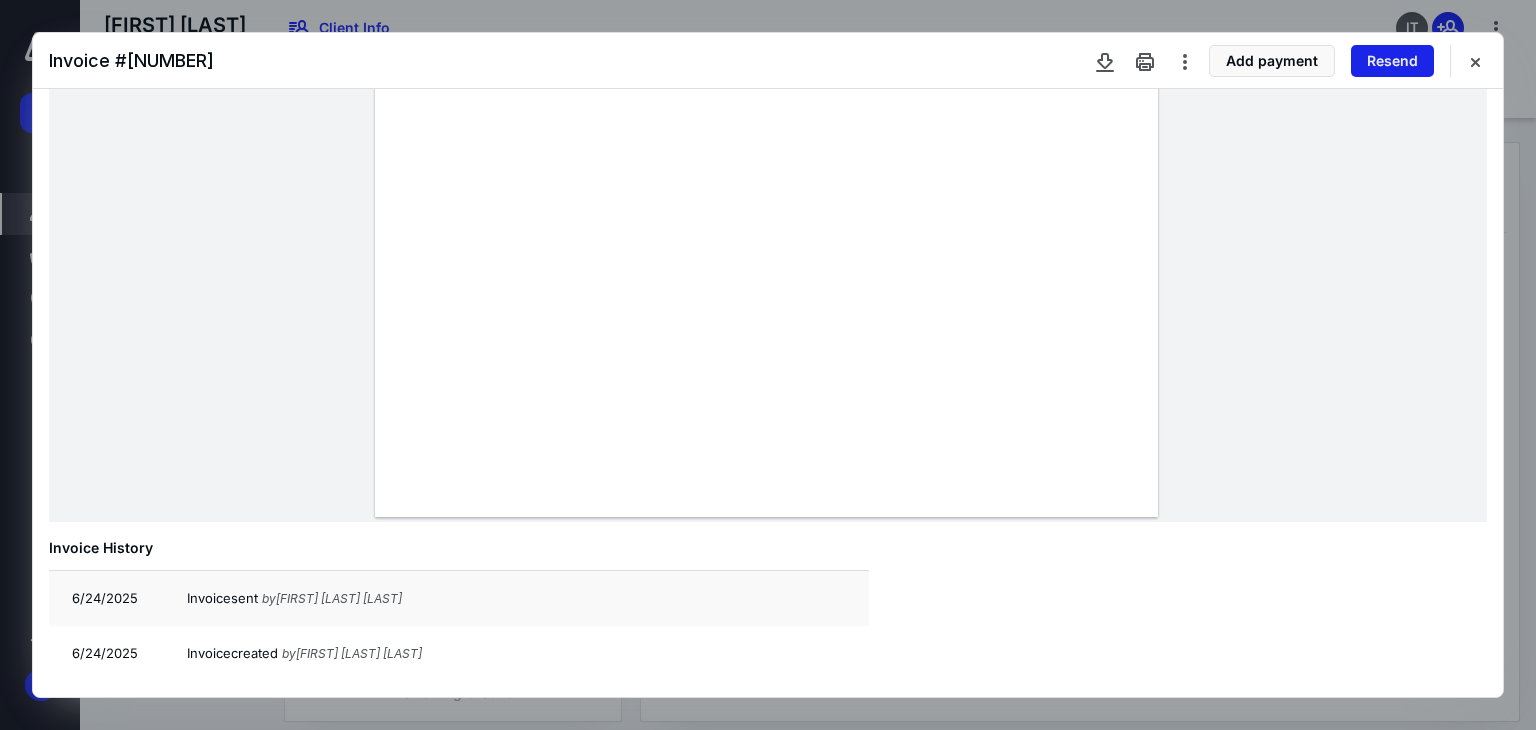 click on "Resend" at bounding box center [1392, 61] 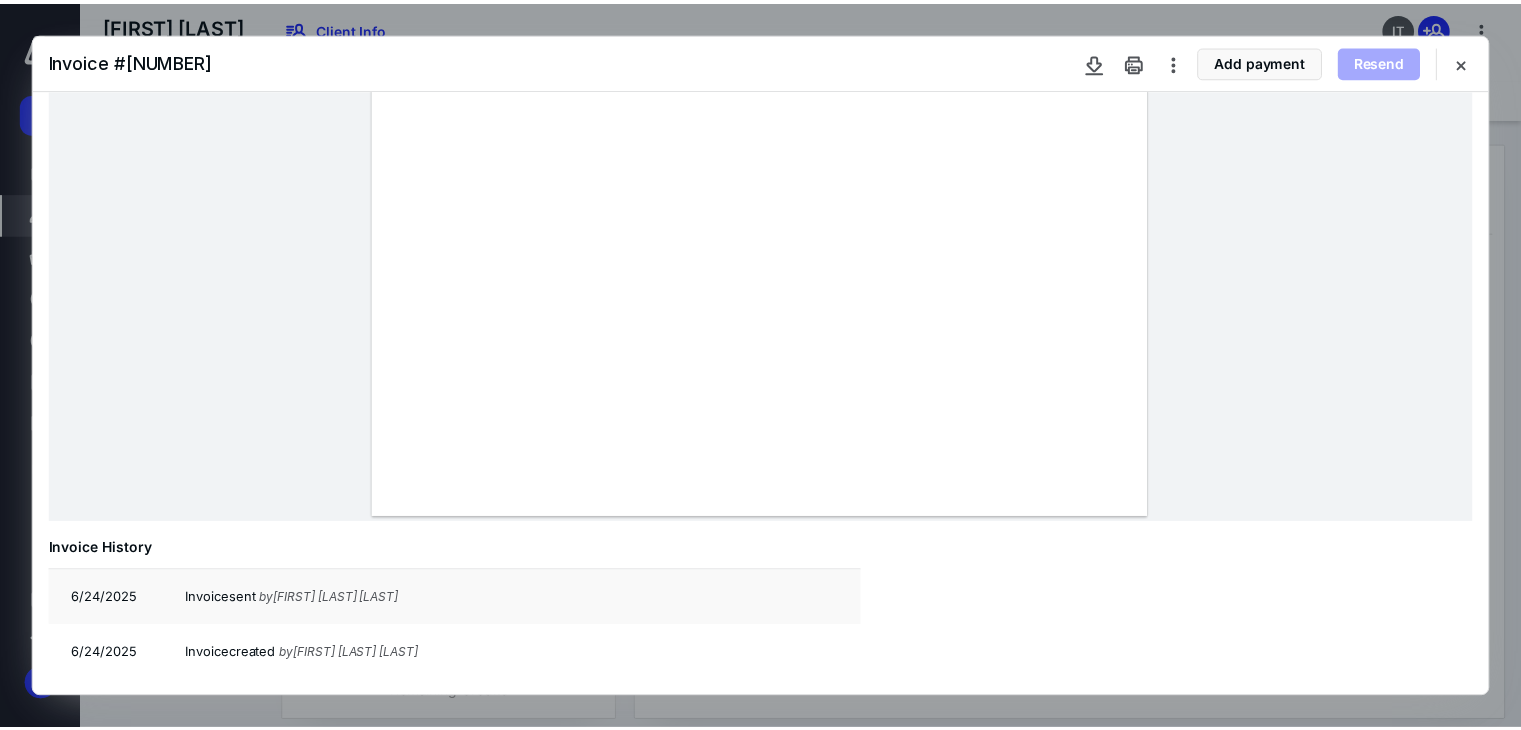 scroll, scrollTop: 448, scrollLeft: 0, axis: vertical 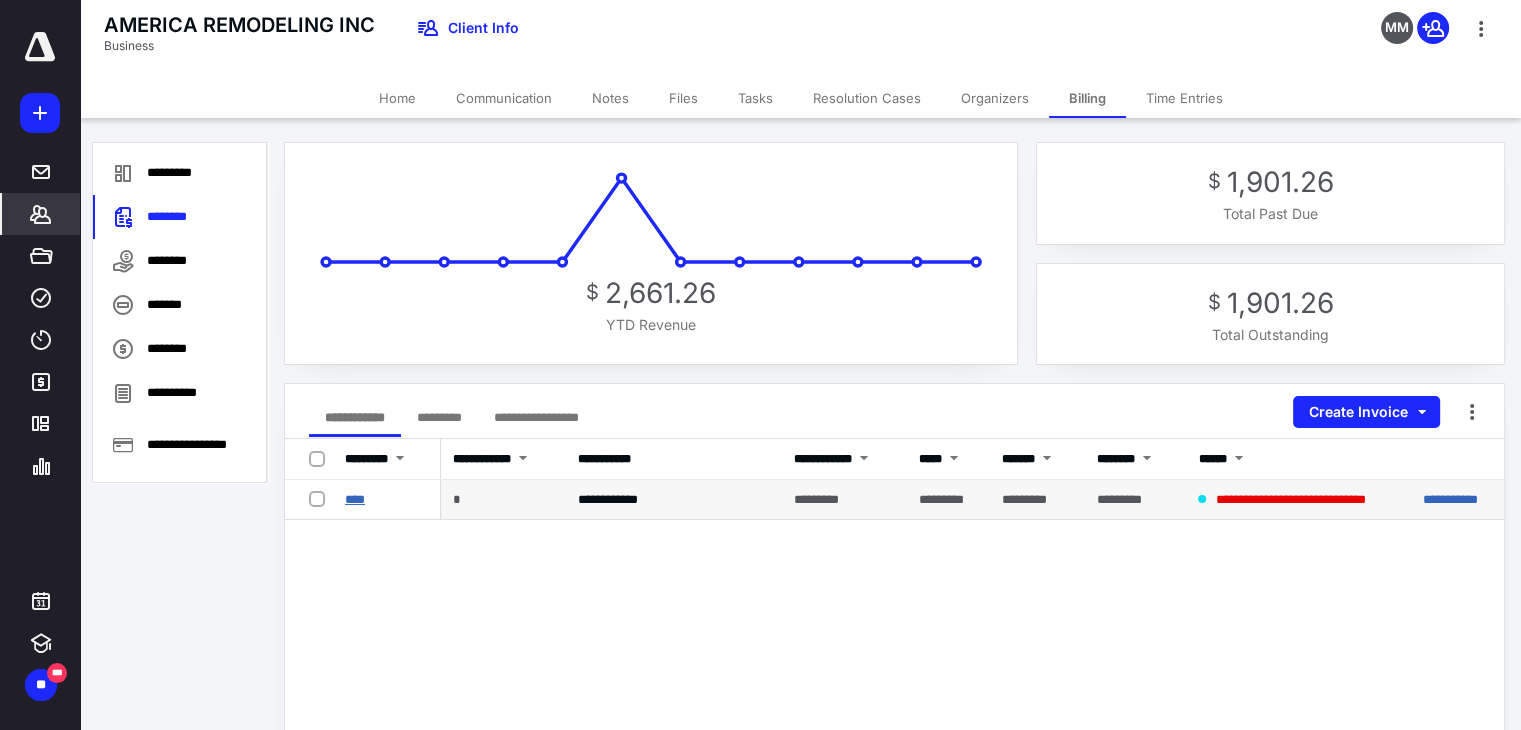 click on "****" at bounding box center [355, 499] 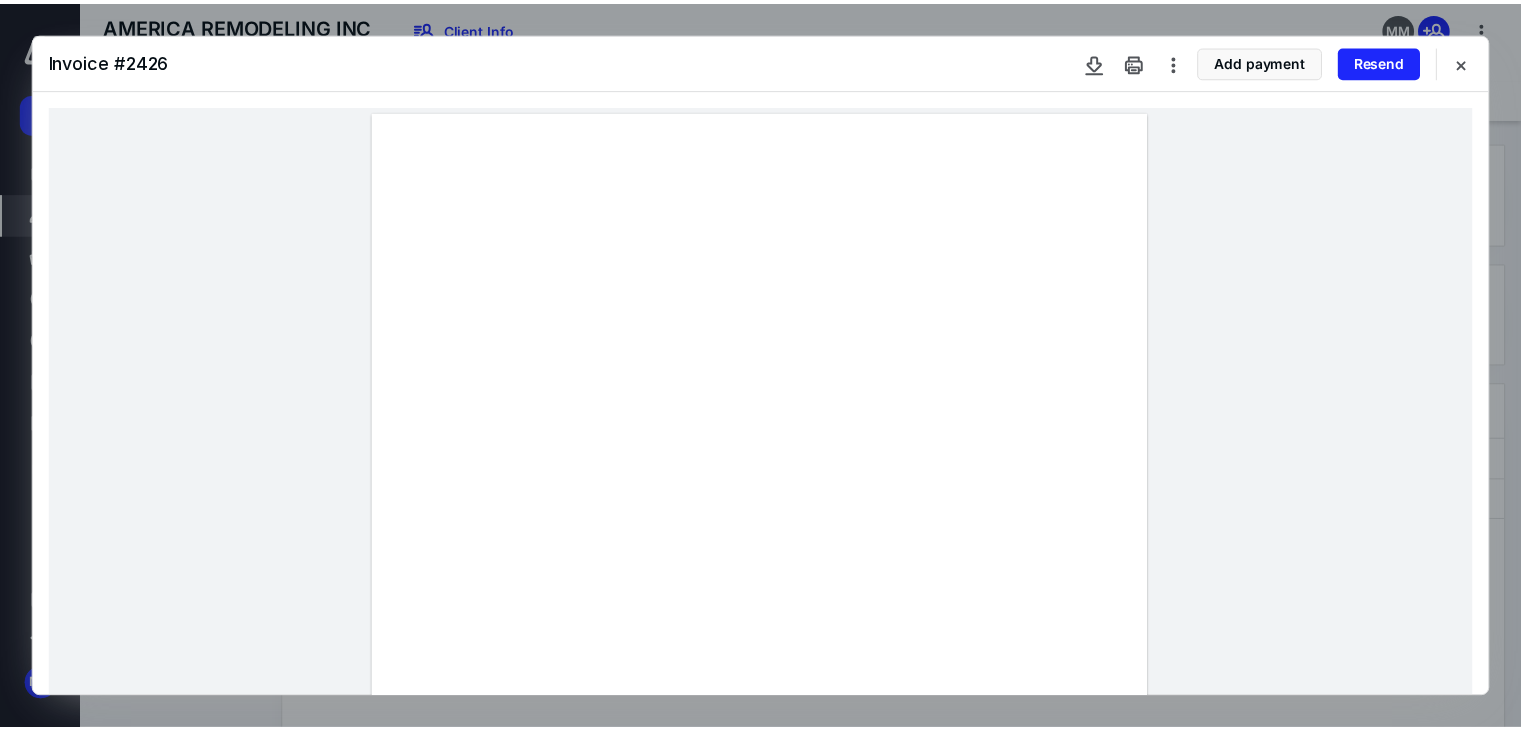 scroll, scrollTop: 200, scrollLeft: 0, axis: vertical 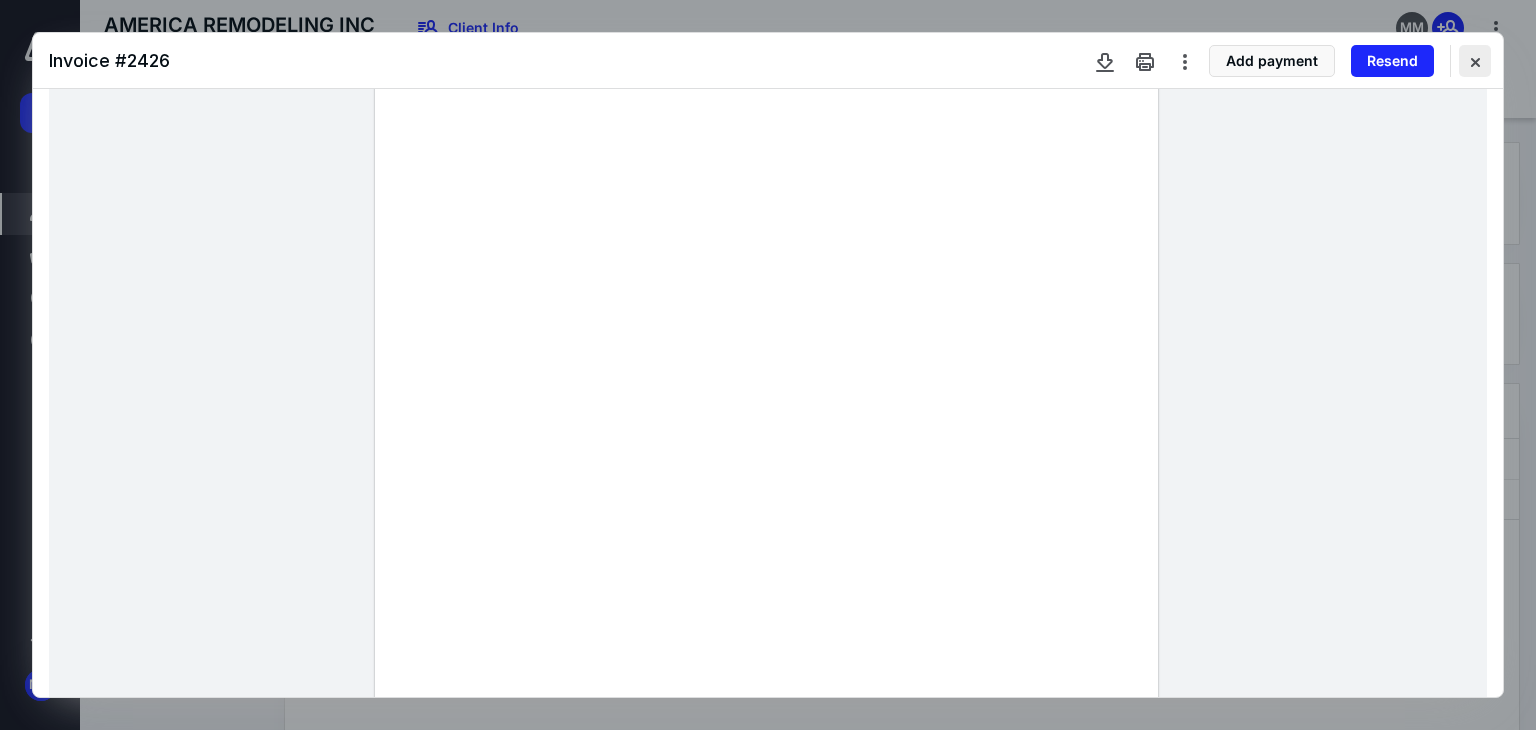 click at bounding box center (1475, 61) 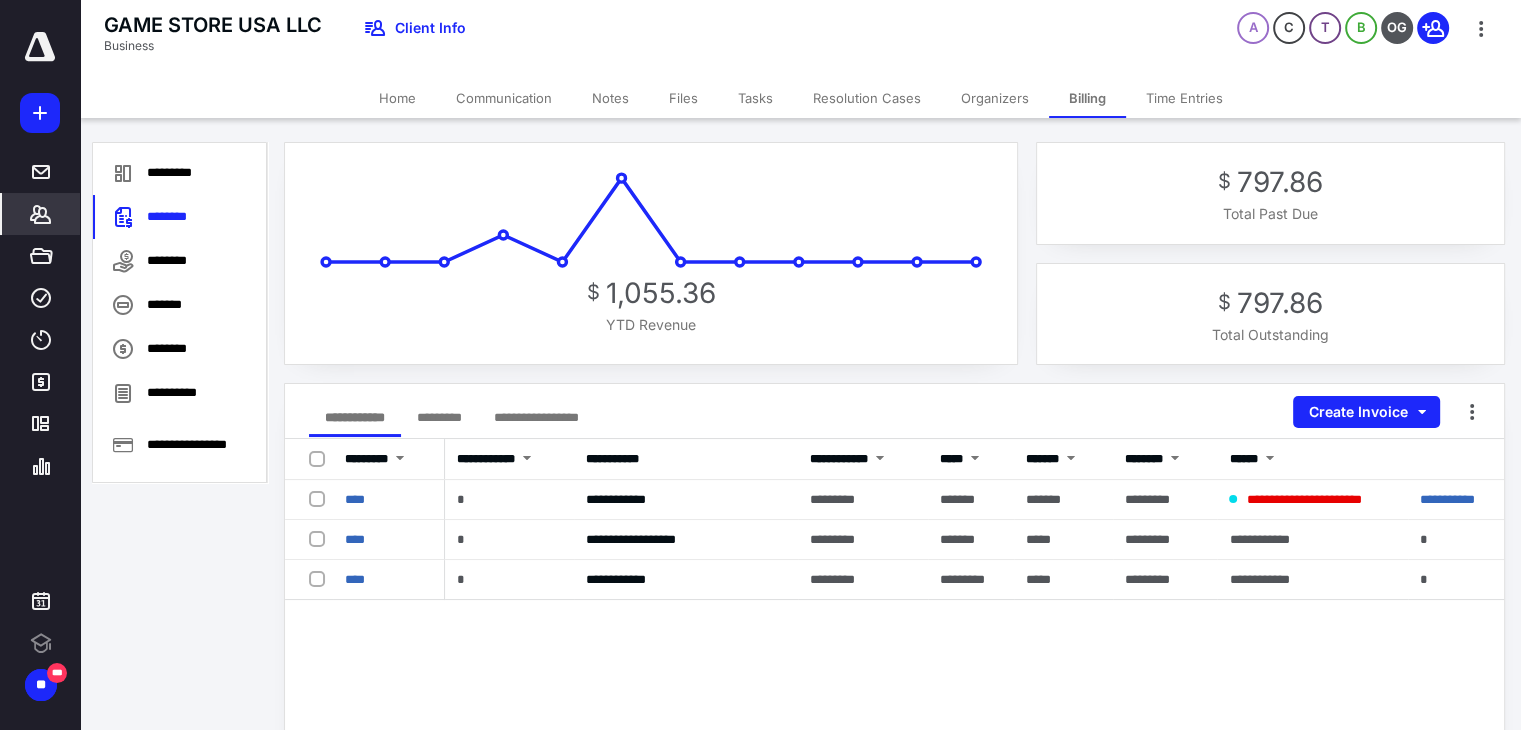 scroll, scrollTop: 0, scrollLeft: 0, axis: both 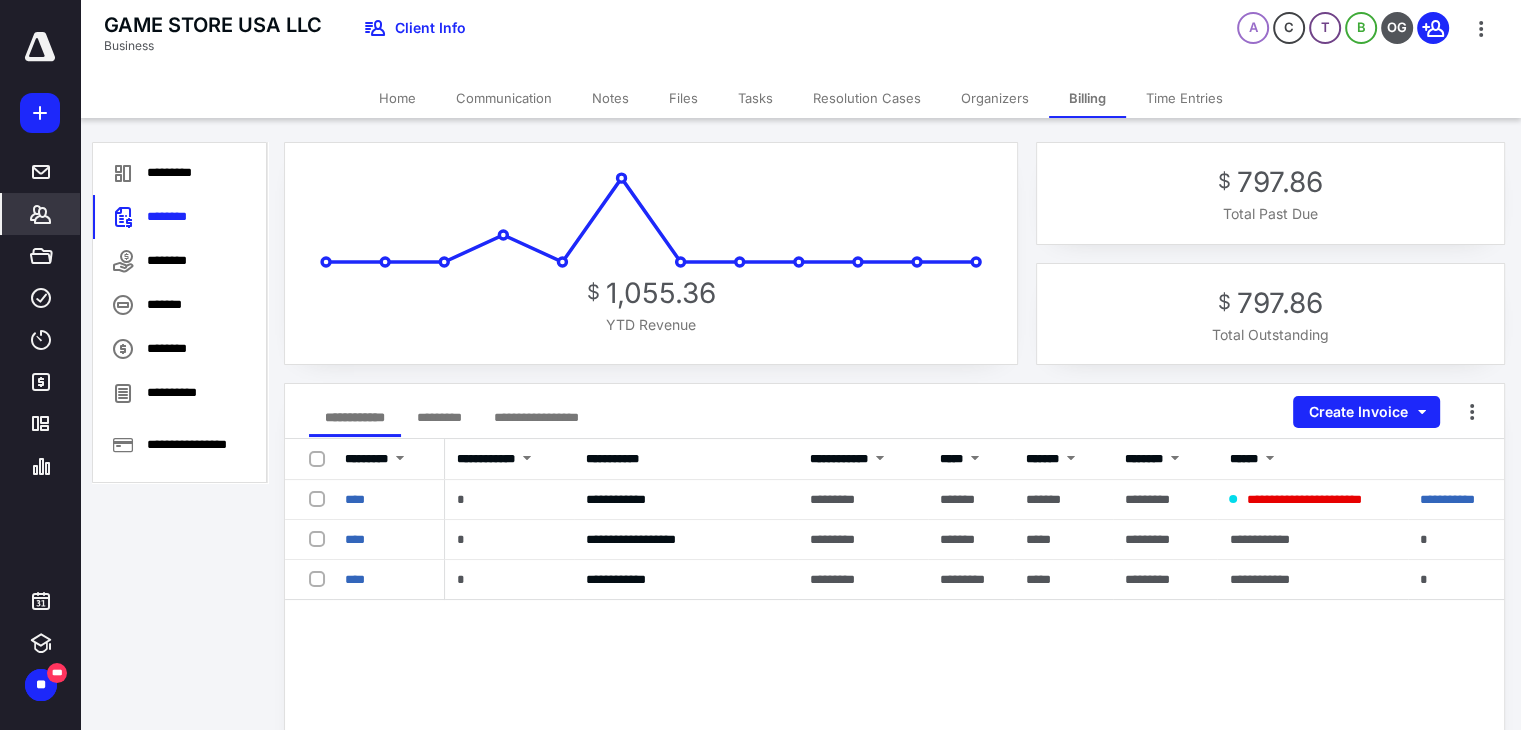 click on "Notes" at bounding box center [610, 98] 